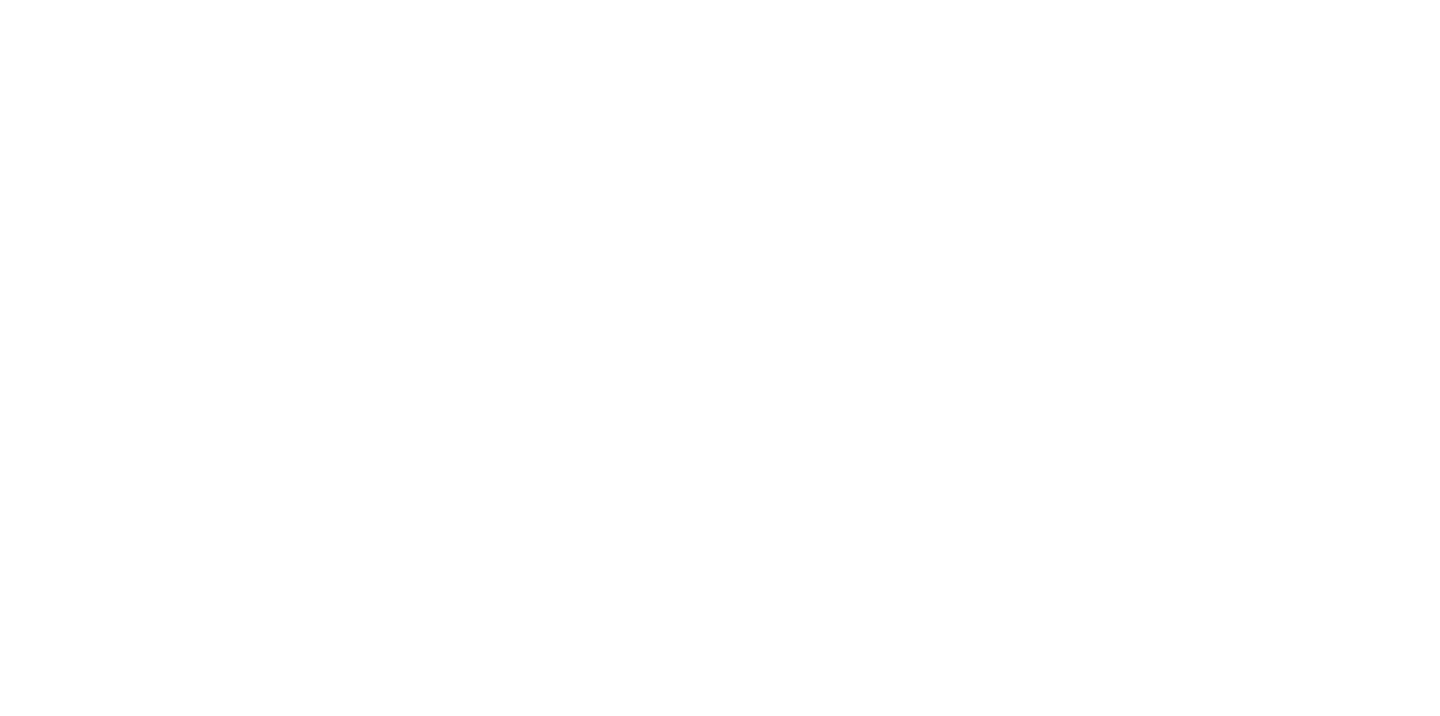 scroll, scrollTop: 0, scrollLeft: 0, axis: both 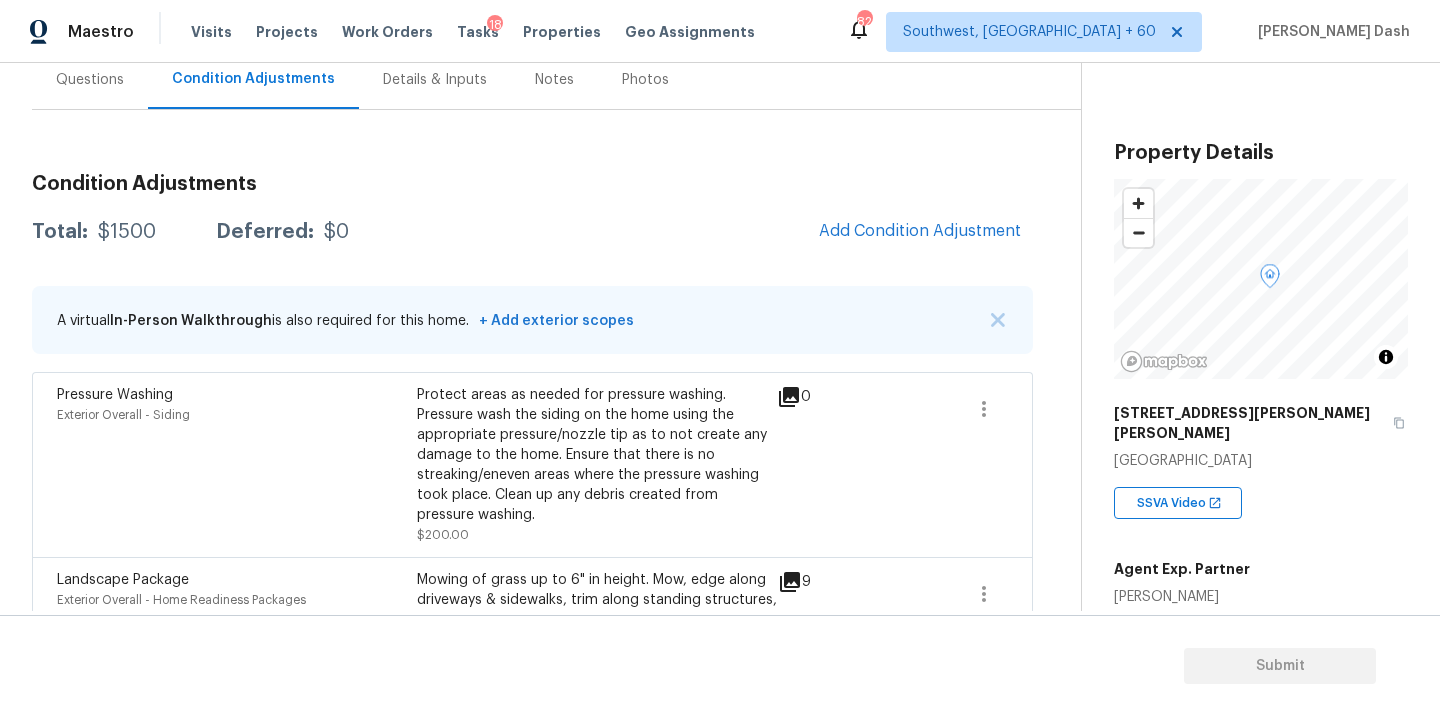 click on "Condition Adjustments Total:  $1500 Deferred:  $0 Add Condition Adjustment A virtual  In-Person Walkthrough  is also required for this home.   + Add exterior scopes Pressure Washing Exterior Overall - Siding Protect areas as needed for pressure washing. Pressure wash the siding on the home using the appropriate pressure/nozzle tip as to not create any damage to the home. Ensure that there is no streaking/eneven areas where the pressure washing took place. Clean up any debris created from pressure washing. $200.00   0 Landscape Package Exterior Overall - Home Readiness Packages Mowing of grass up to 6" in height. Mow, edge along driveways & sidewalks, trim along standing structures, trim bushes and shrubs (<6' in height). Remove weeds from previously maintained flowerbeds and remove standing yard debris (small twigs, non seasonal falling leaves).  Use leaf blower to remove clippings from hard surfaces." $800.00   9 ACQ: Shingle Roof Roof - Acquisition $500.00   0" at bounding box center (532, 493) 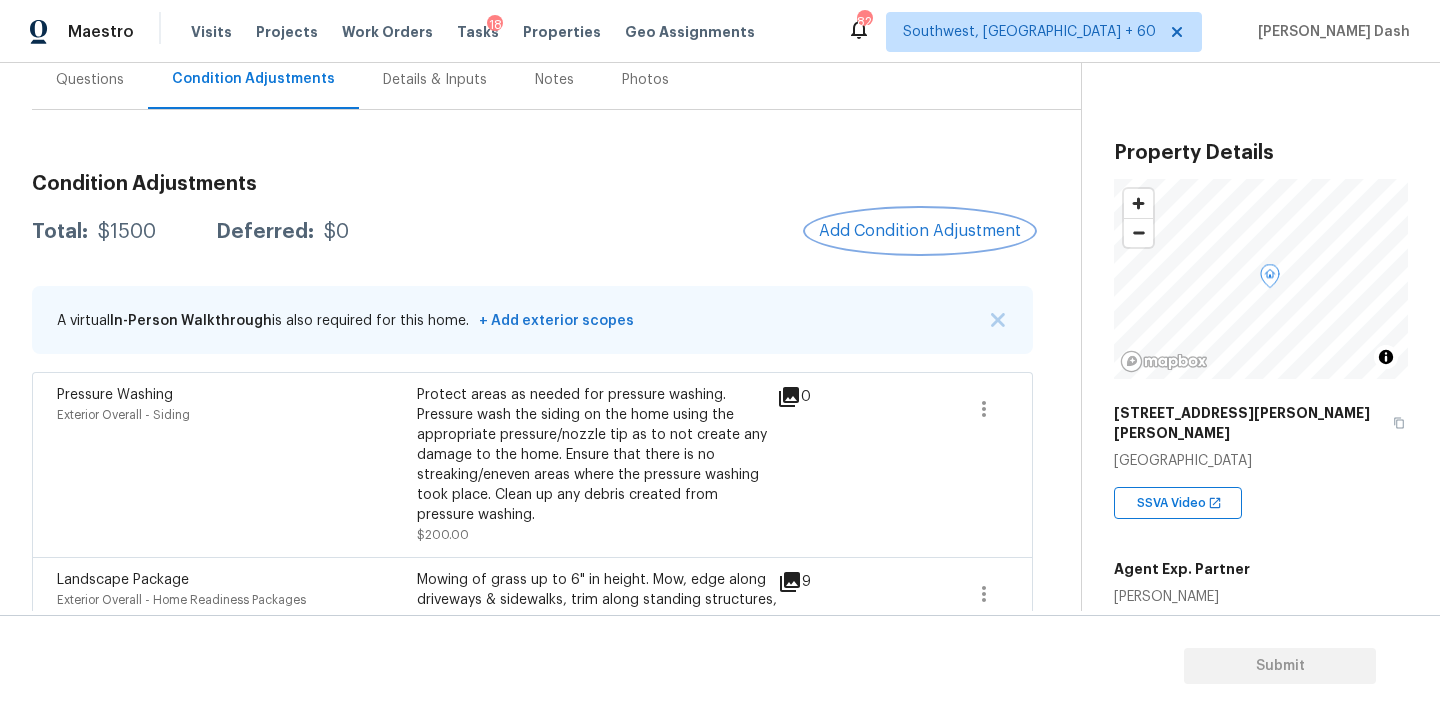 click on "Add Condition Adjustment" at bounding box center [920, 231] 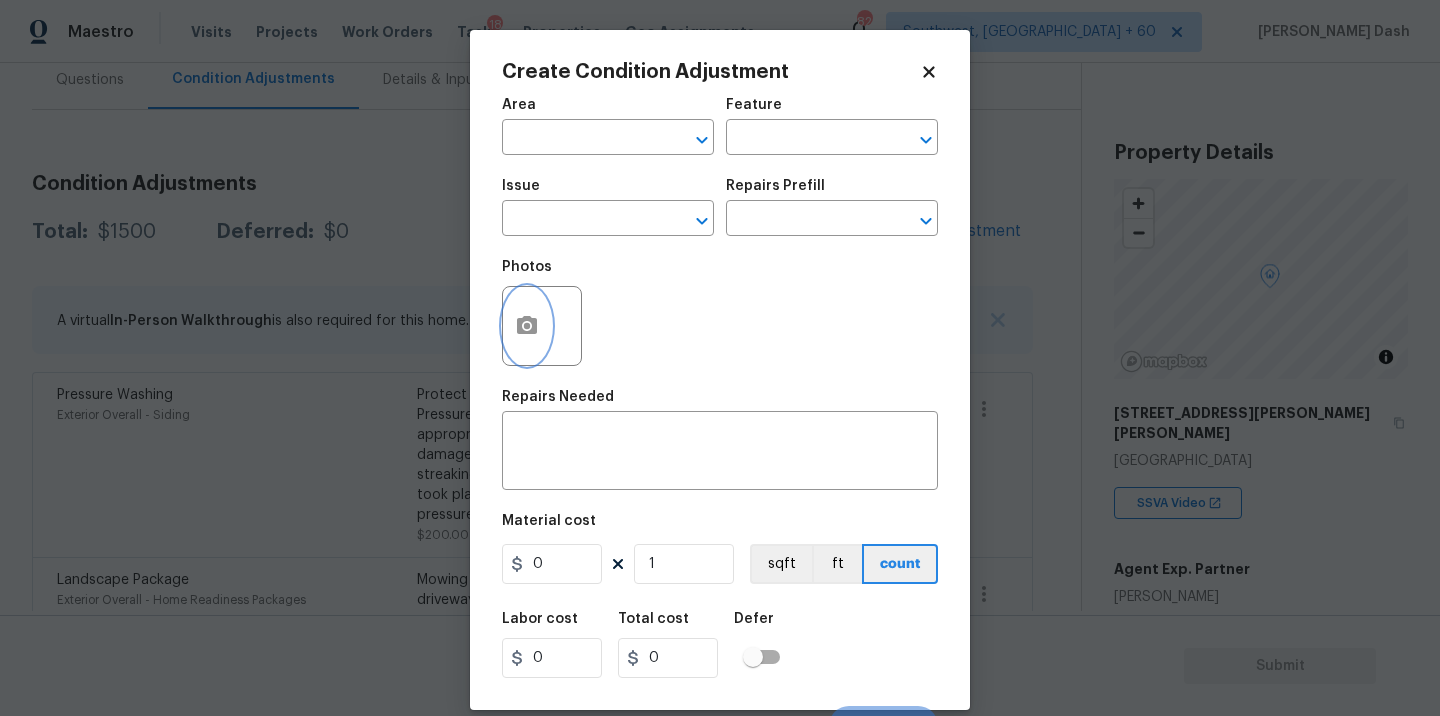 click 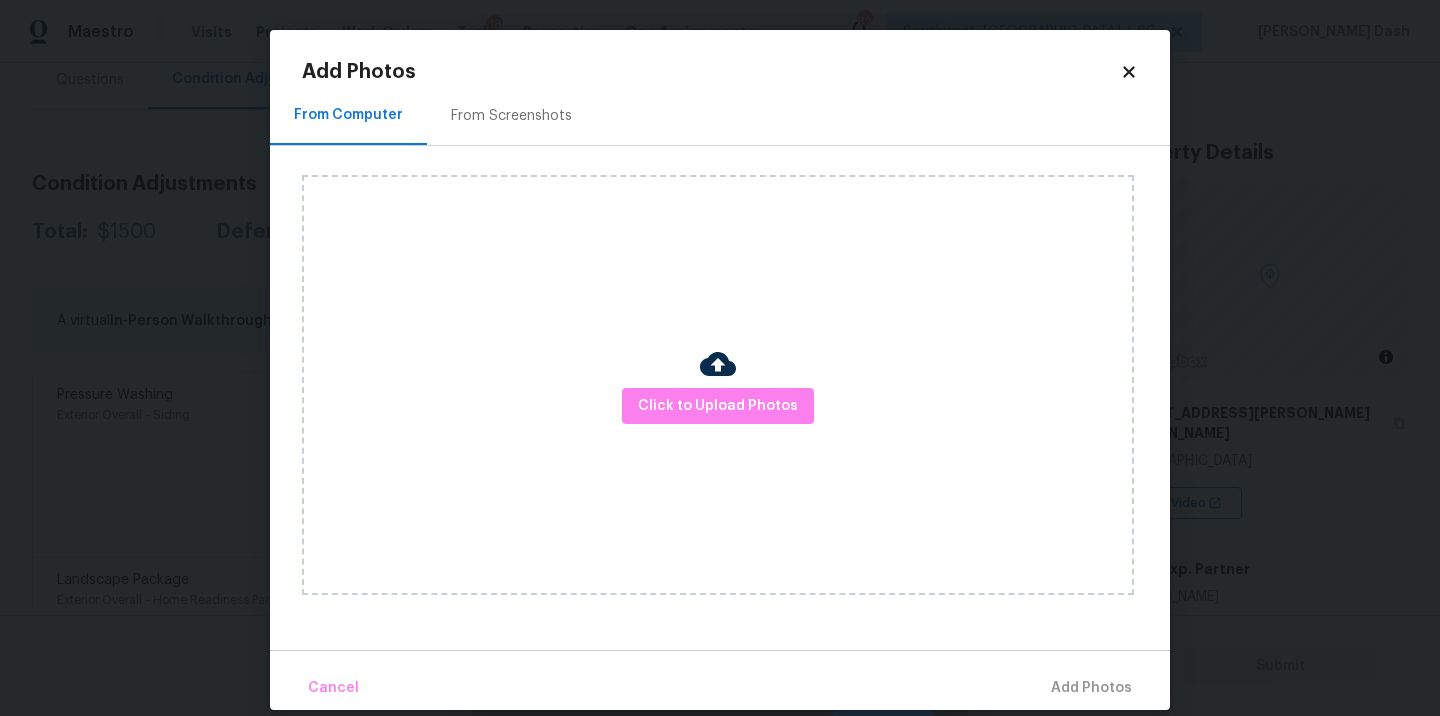 click on "Click to Upload Photos" at bounding box center [718, 385] 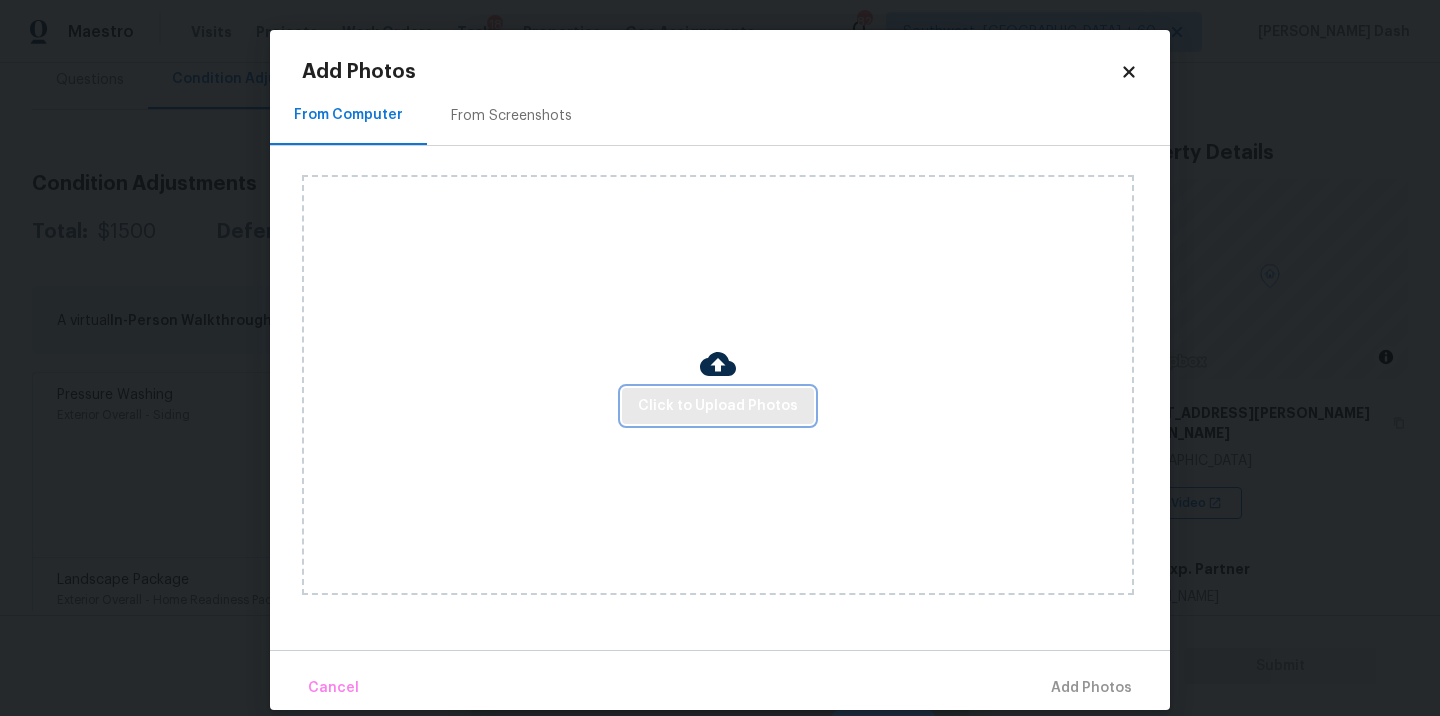 click on "Click to Upload Photos" at bounding box center [718, 406] 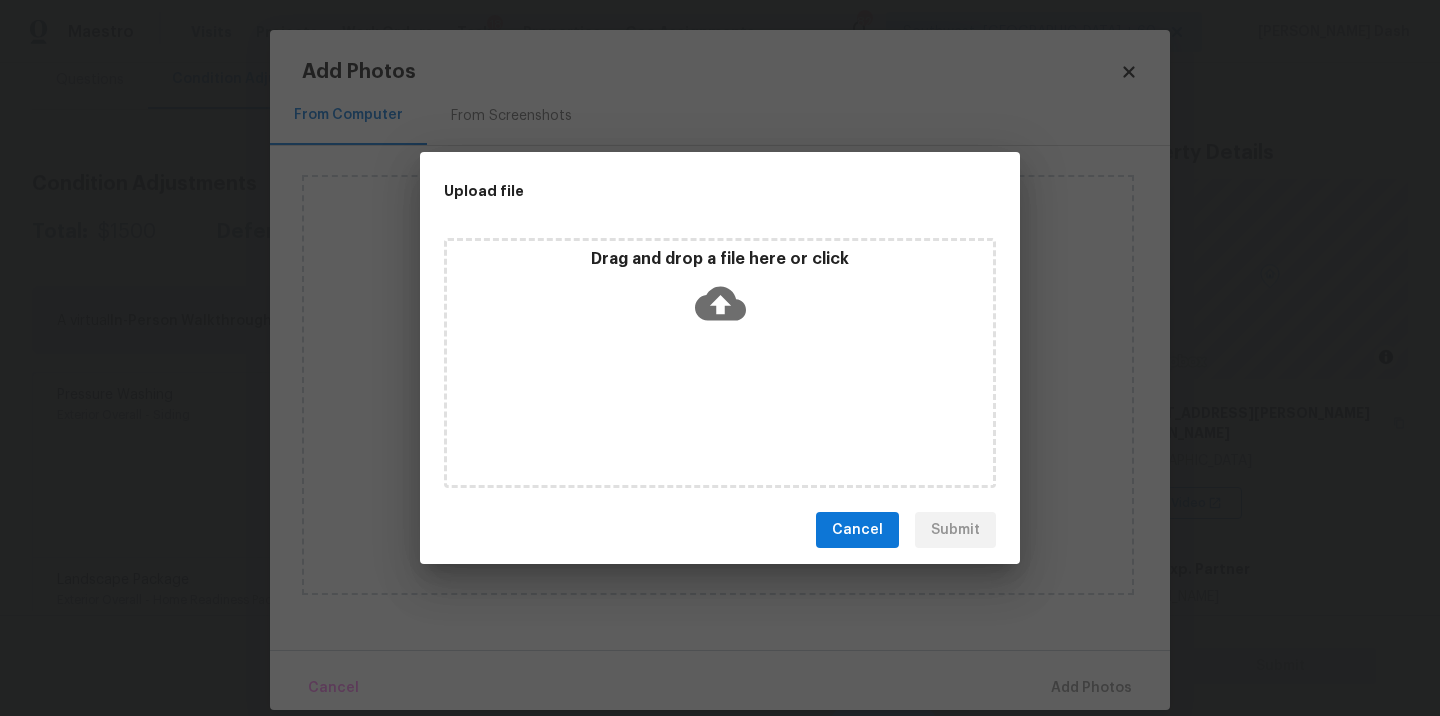 click on "Drag and drop a file here or click" at bounding box center [720, 363] 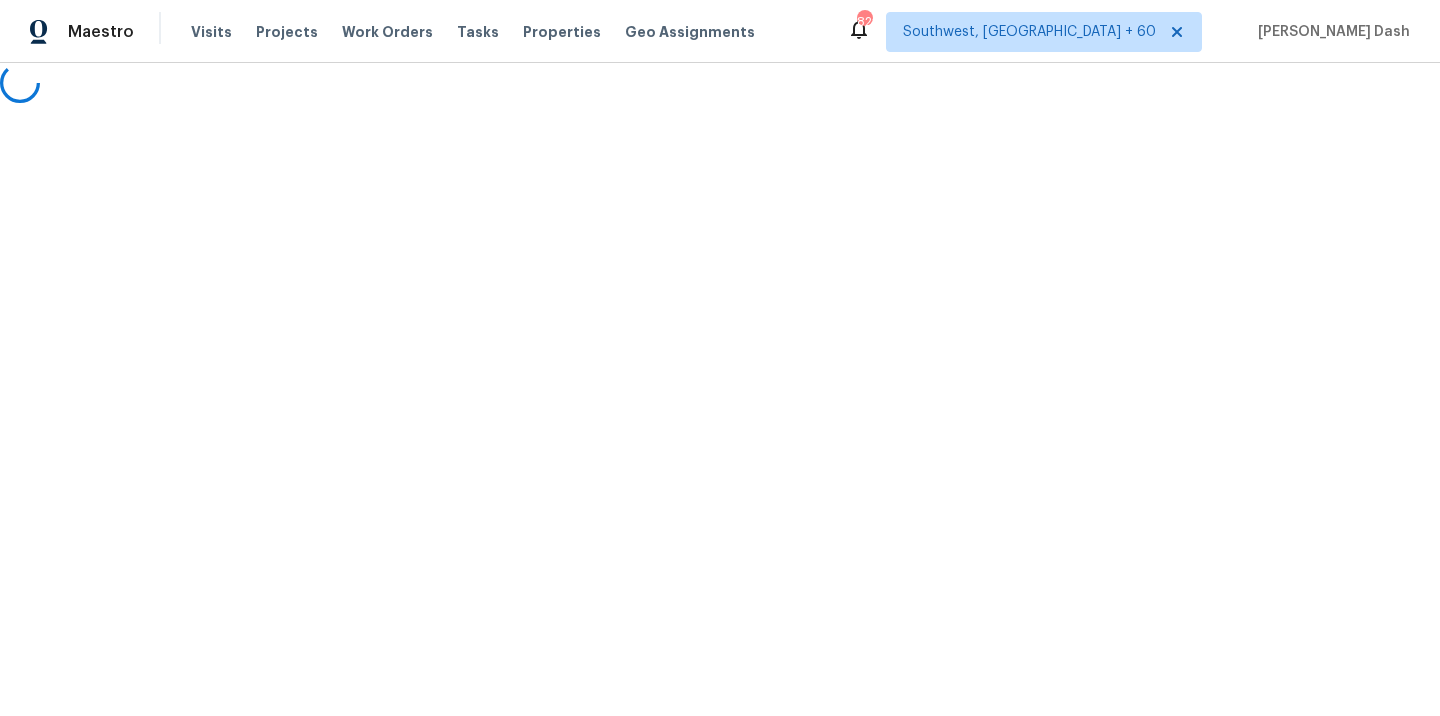 scroll, scrollTop: 0, scrollLeft: 0, axis: both 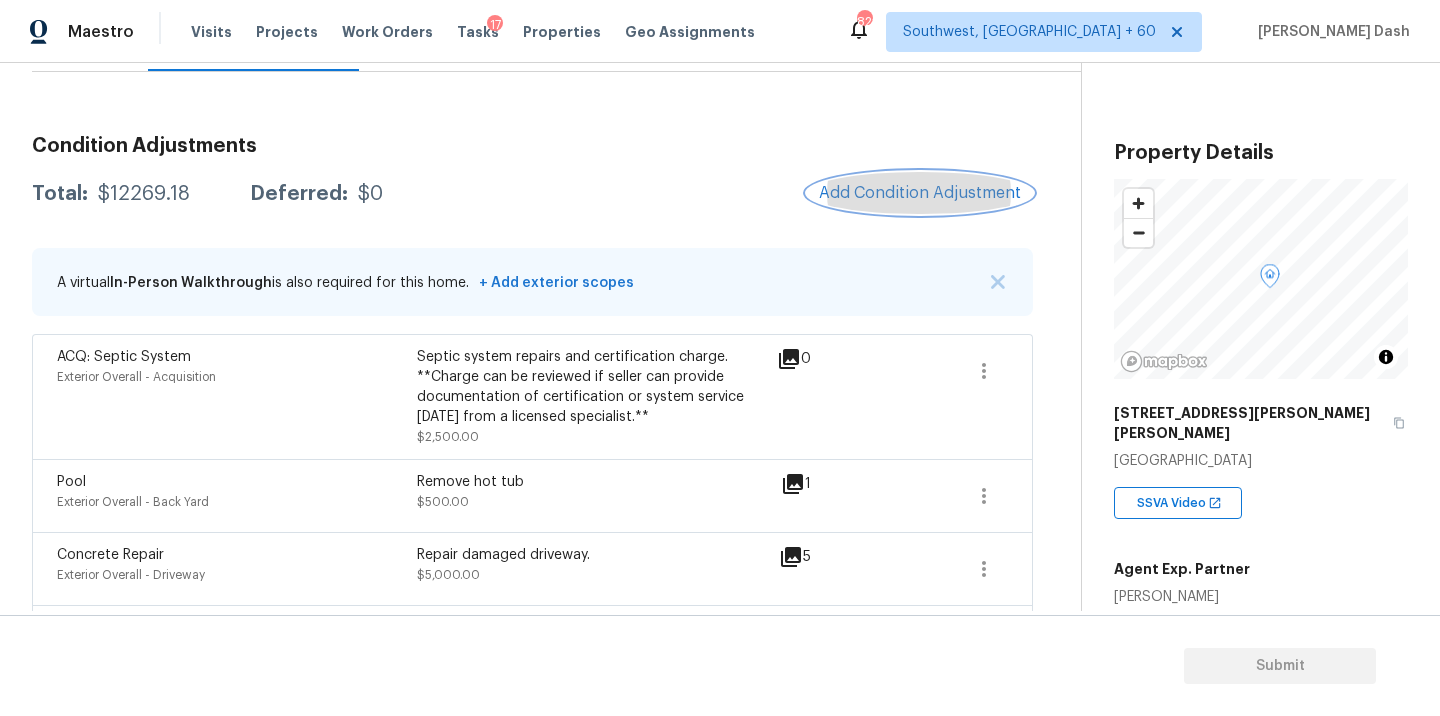 click on "Add Condition Adjustment" at bounding box center [920, 193] 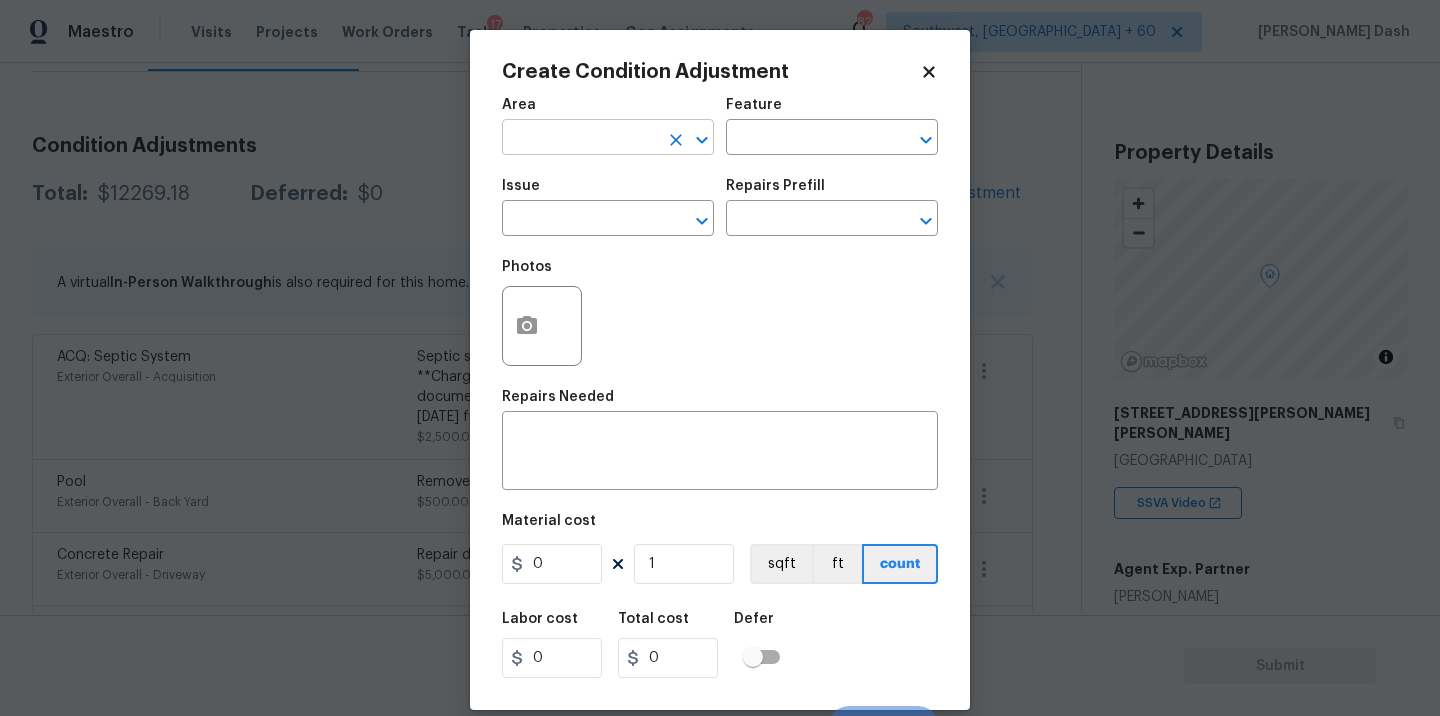 click on "Area" at bounding box center (608, 111) 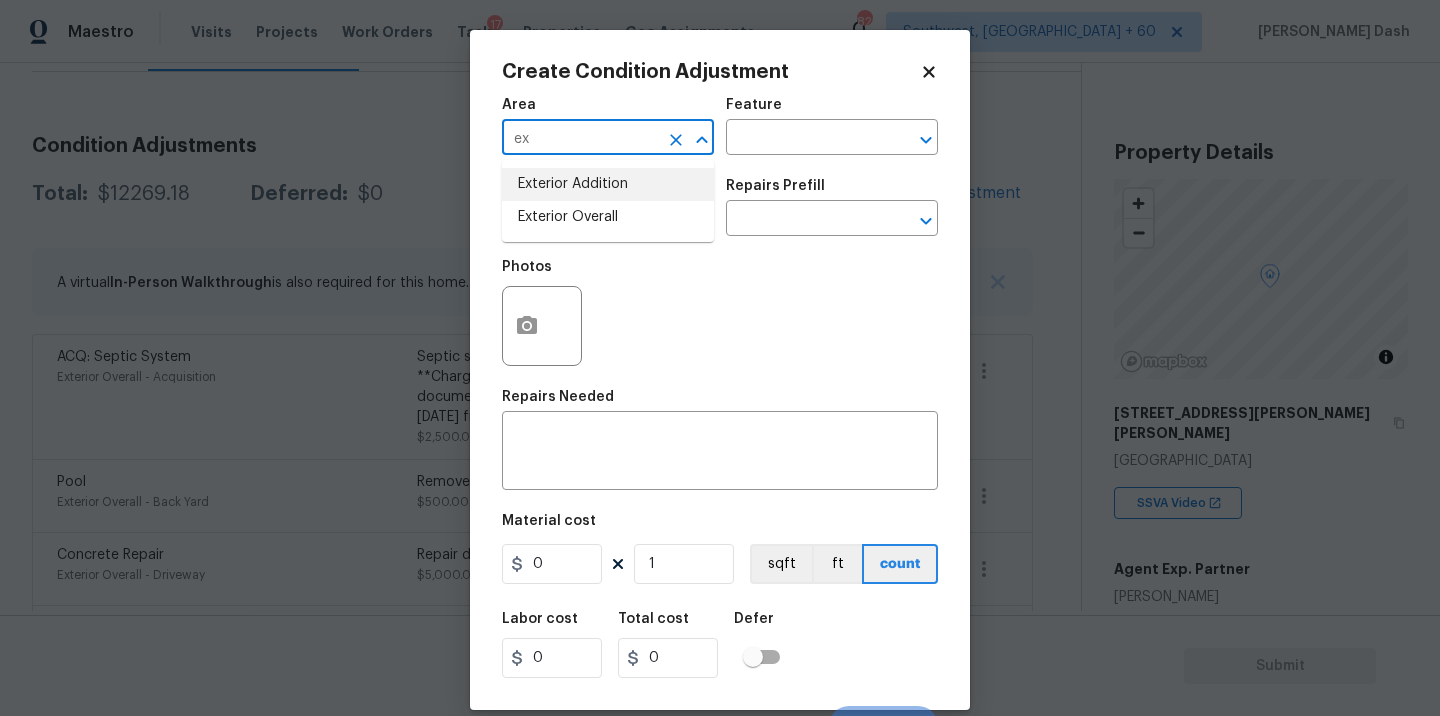 click on "Exterior Overall" at bounding box center (608, 217) 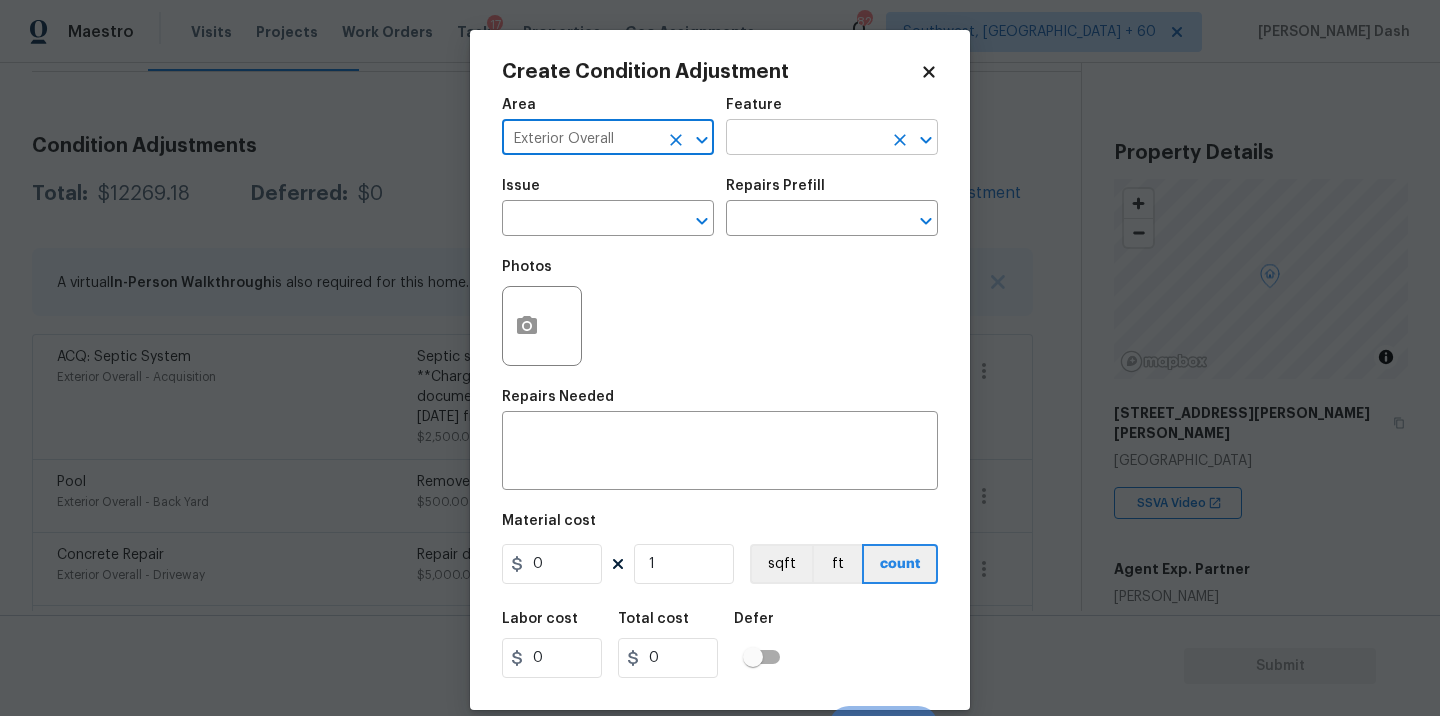 type on "Exterior Overall" 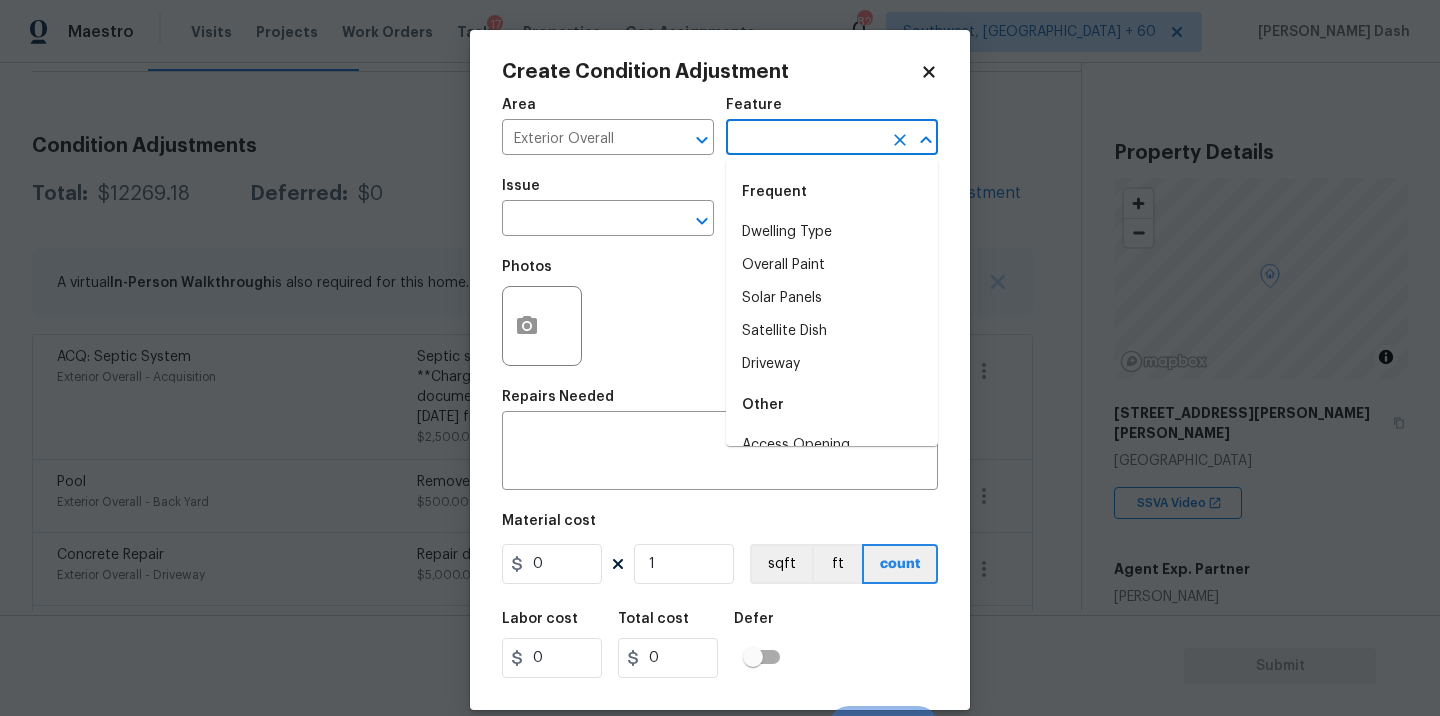 click at bounding box center (804, 139) 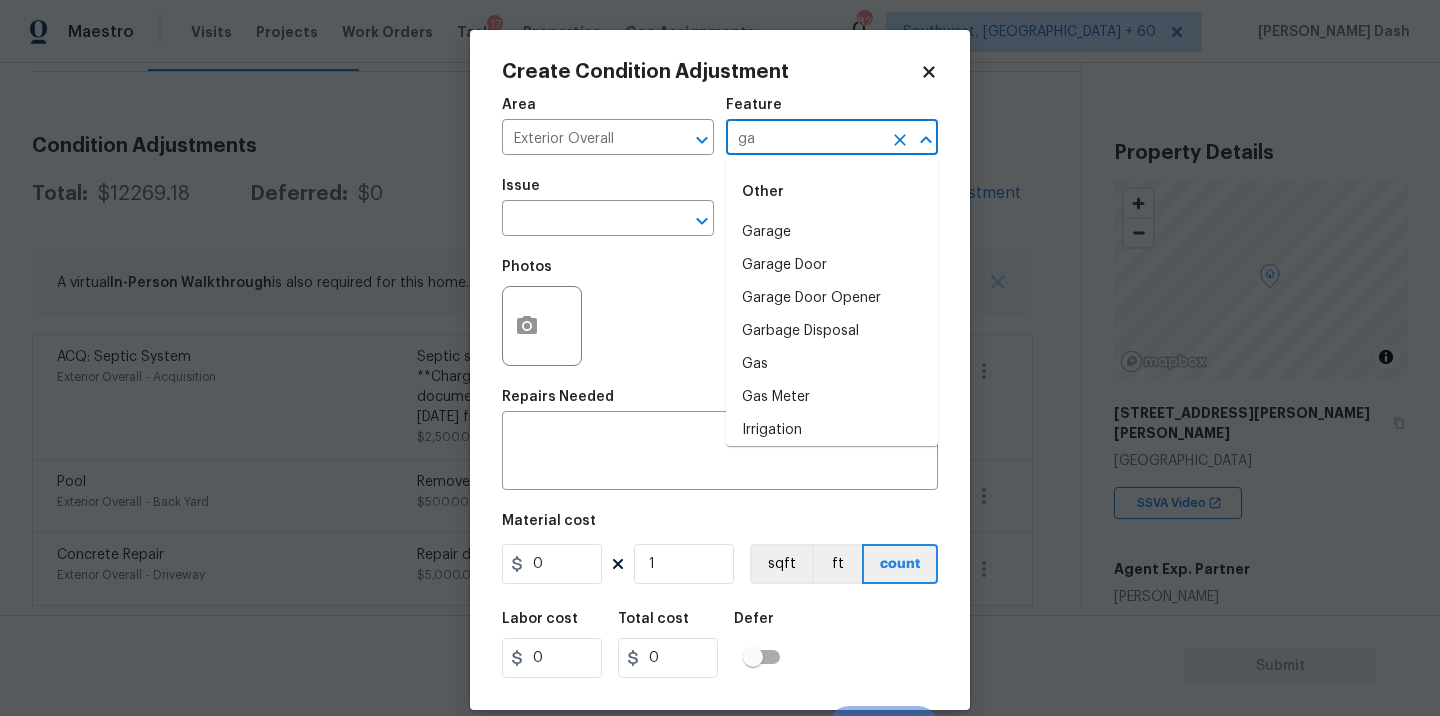 type on "ga" 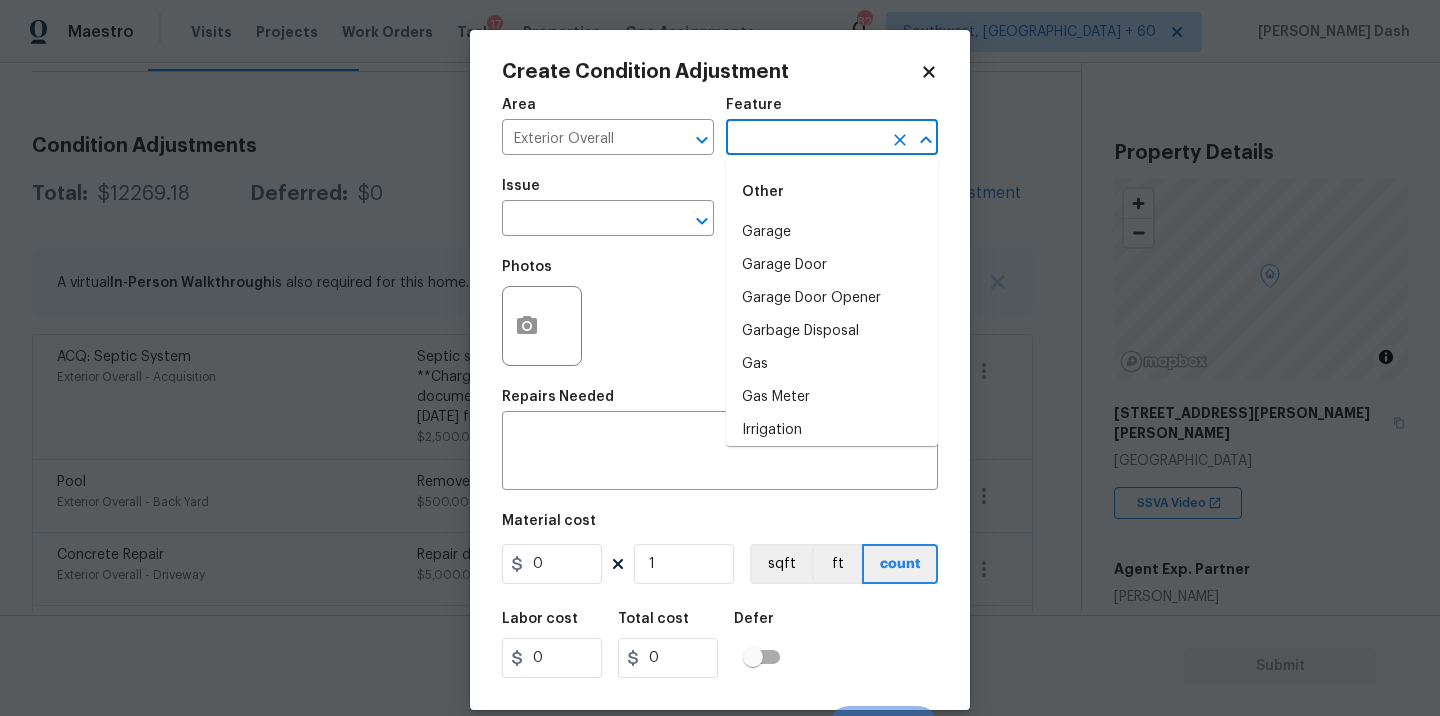 click on "Issue ​ Repairs Prefill ​" at bounding box center [720, 207] 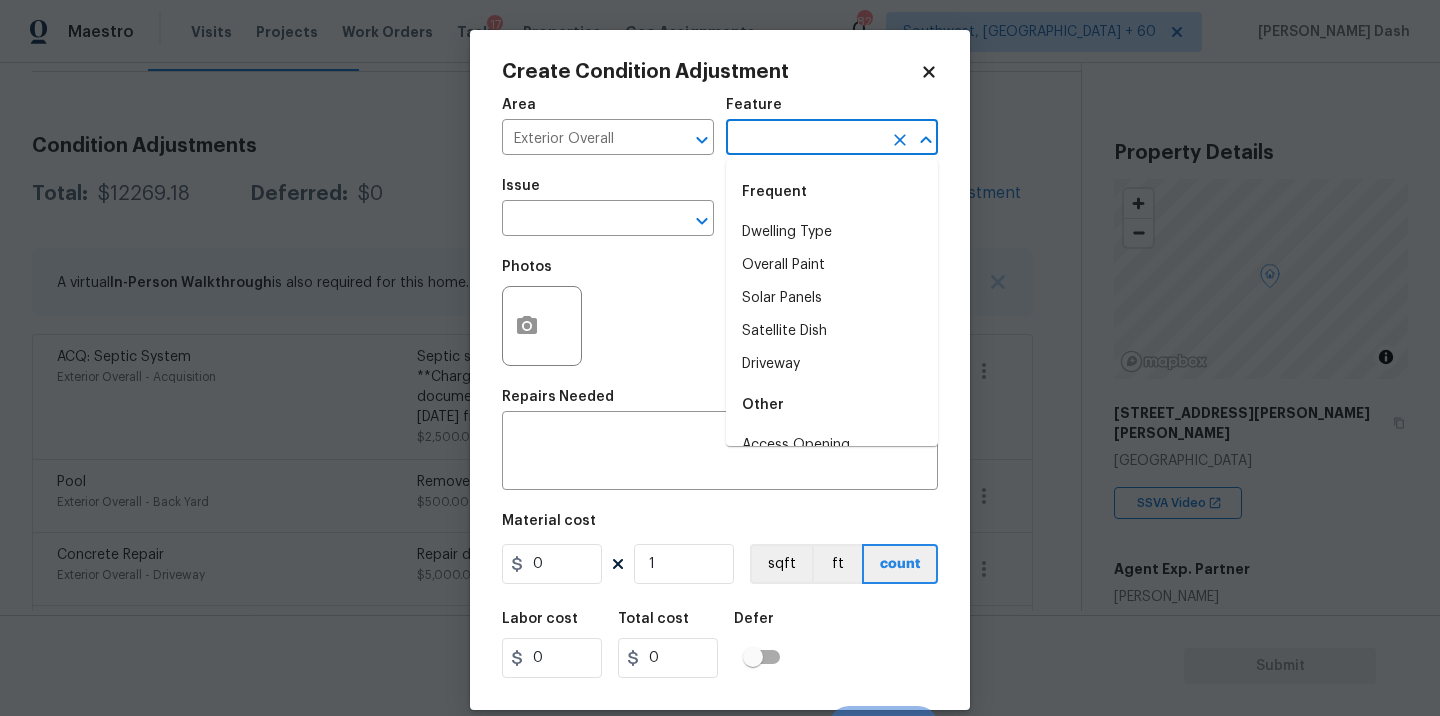 click at bounding box center [804, 139] 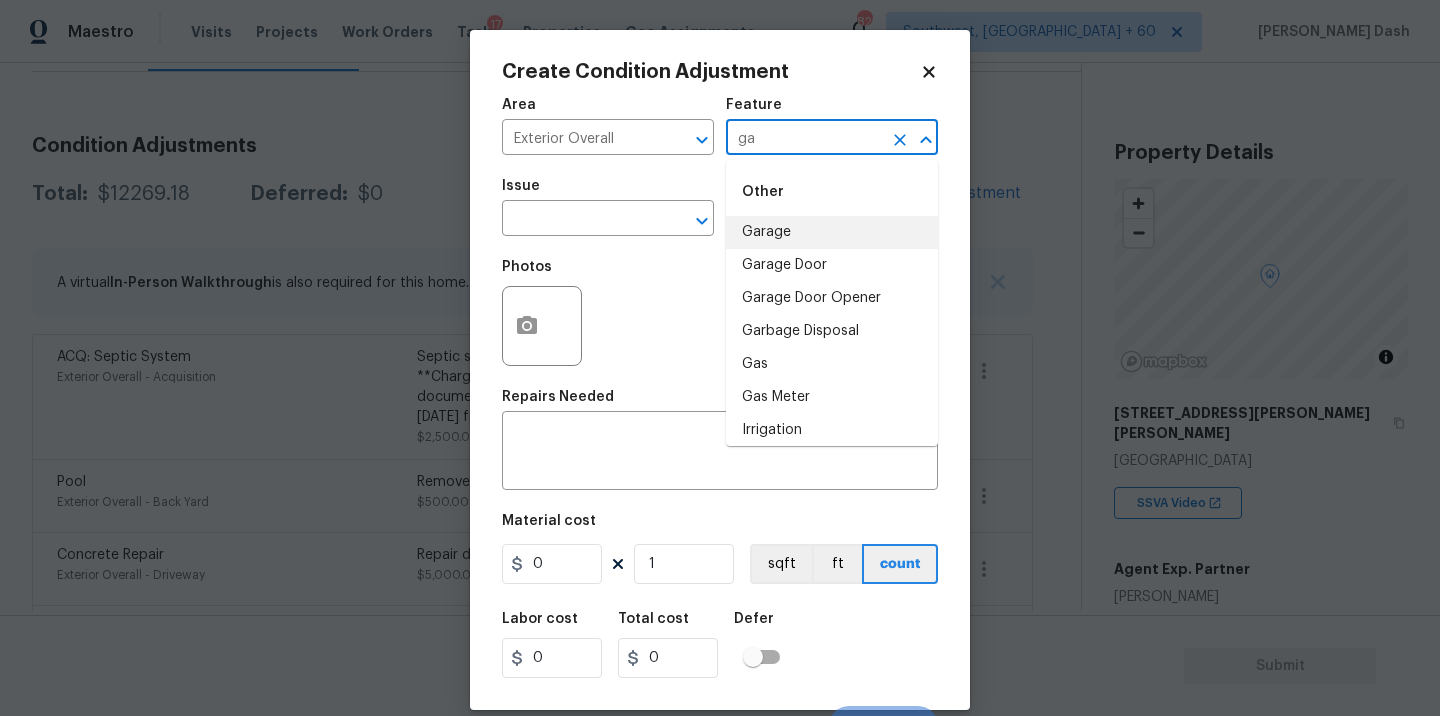 click on "Garage" at bounding box center [832, 232] 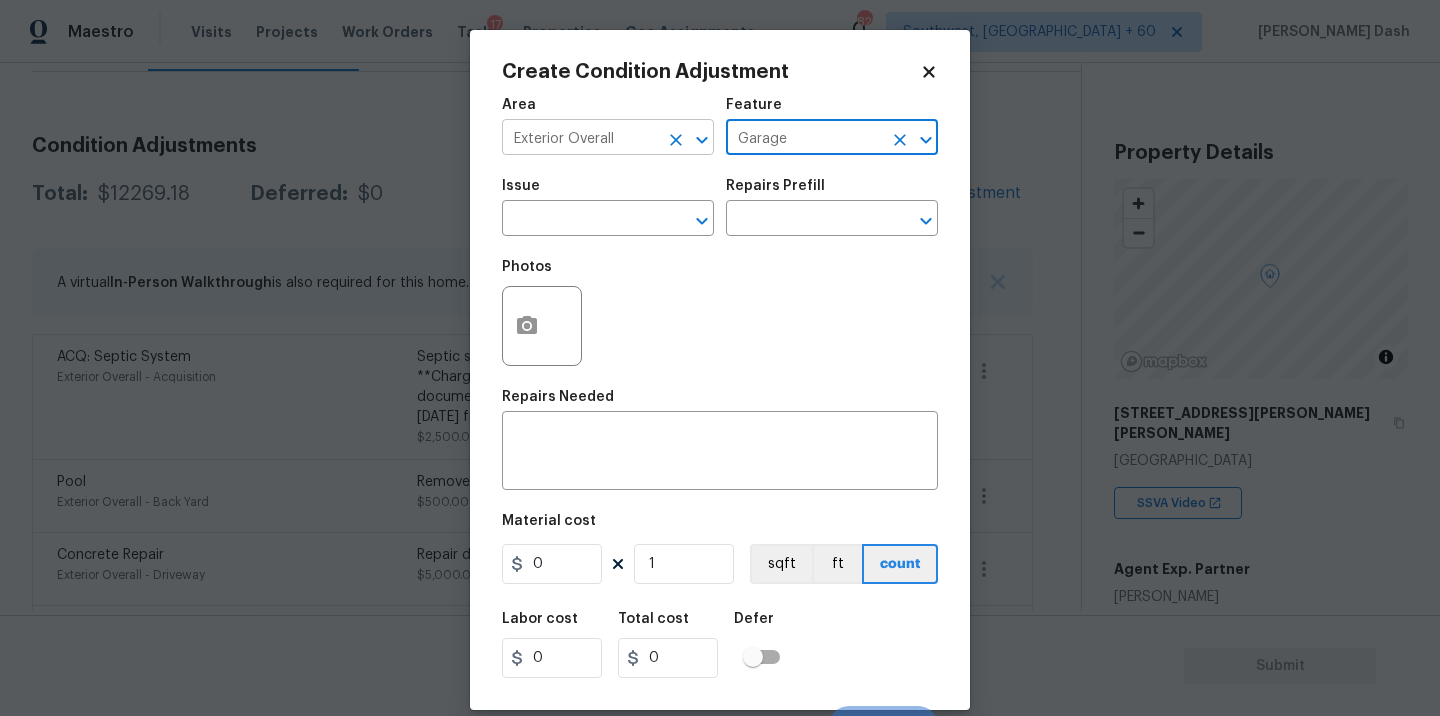 click 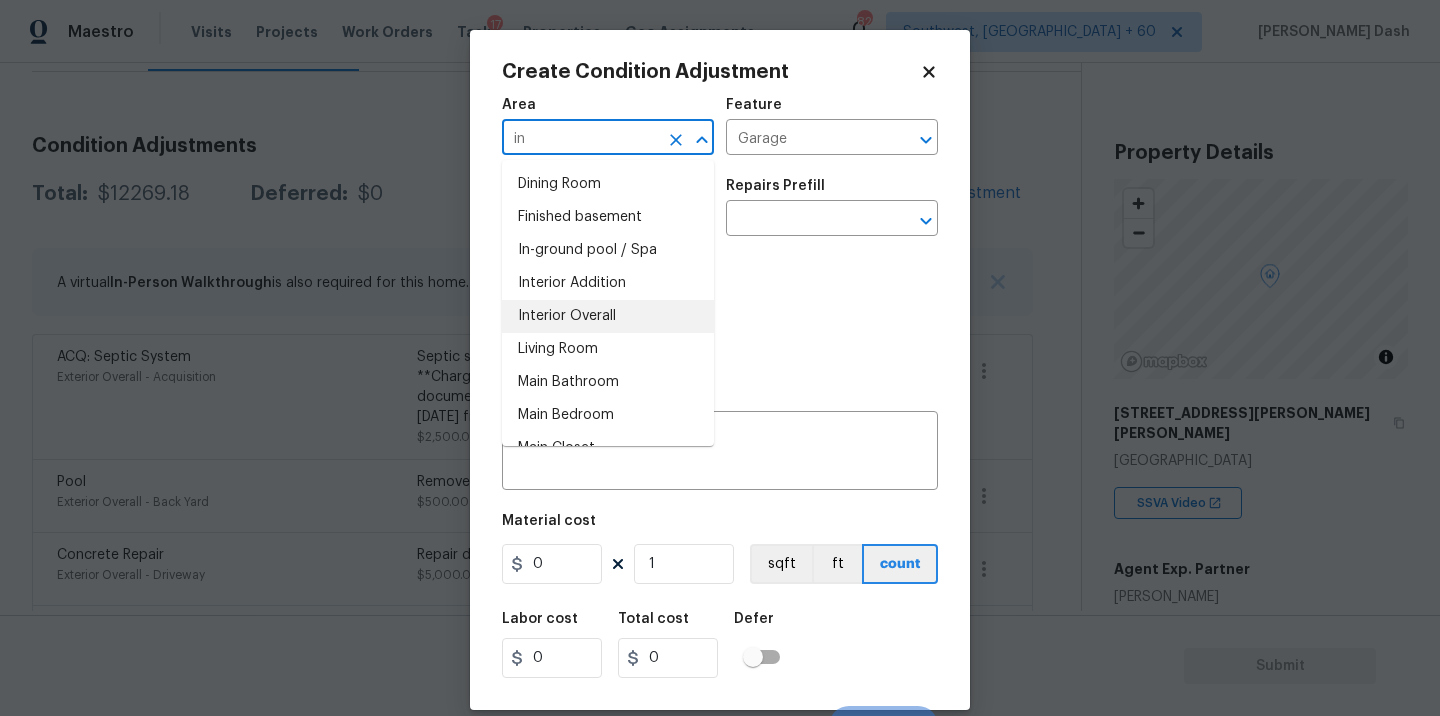 click on "Interior Overall" at bounding box center (608, 316) 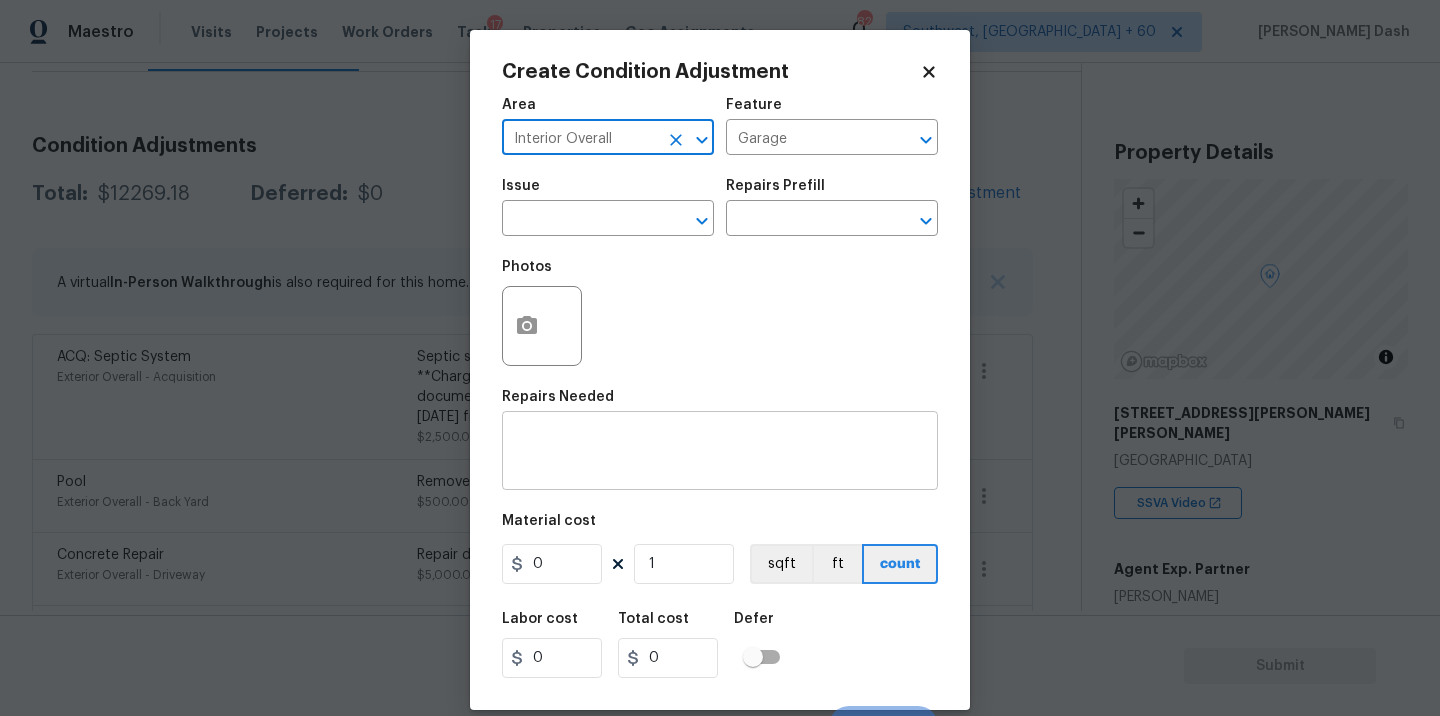 type on "Interior Overall" 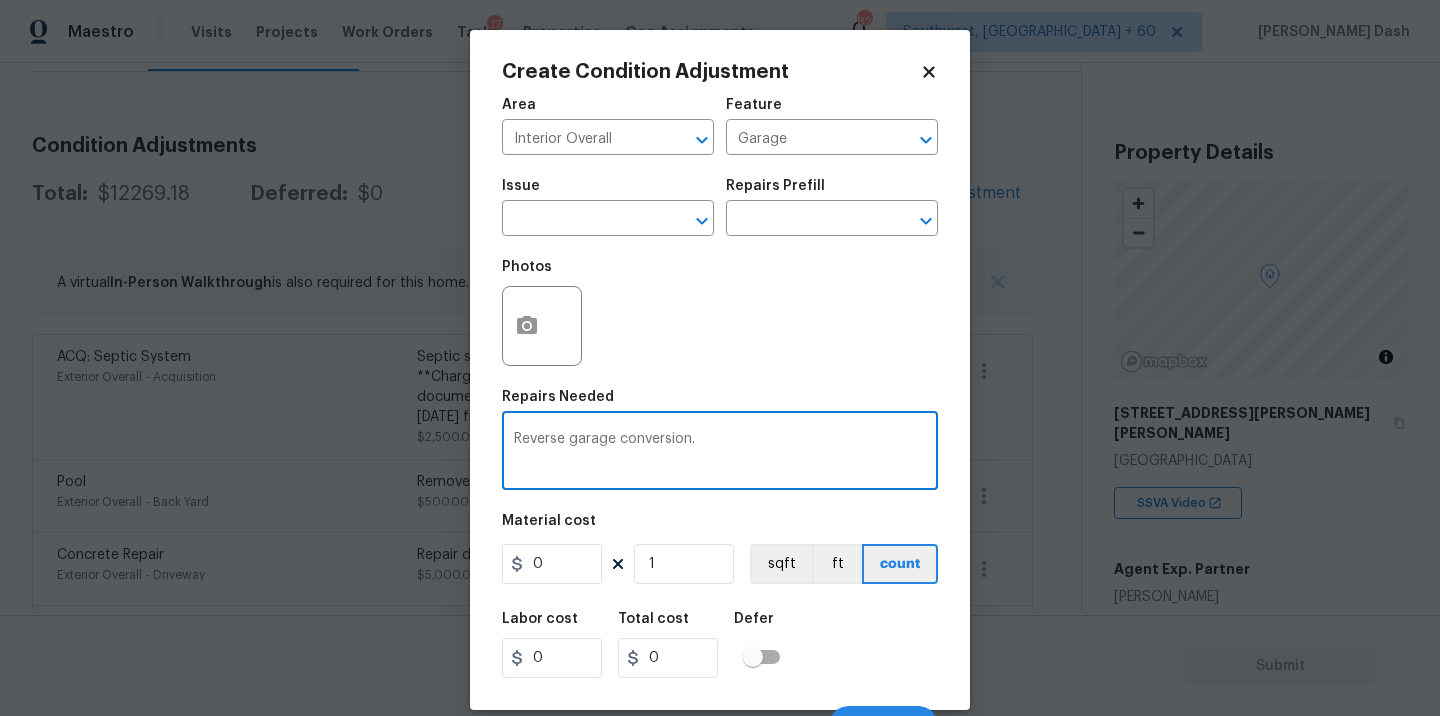 type on "Reverse garage conversion." 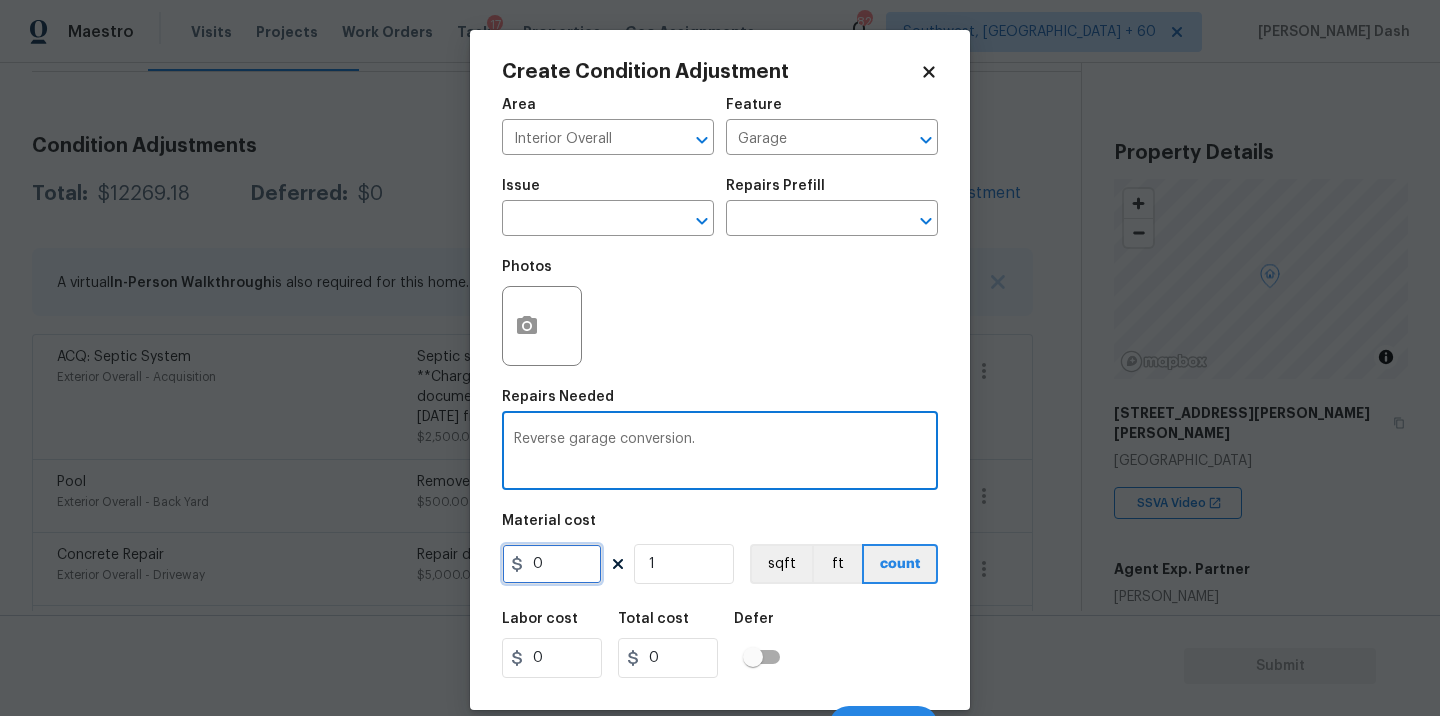 click on "0" at bounding box center [552, 564] 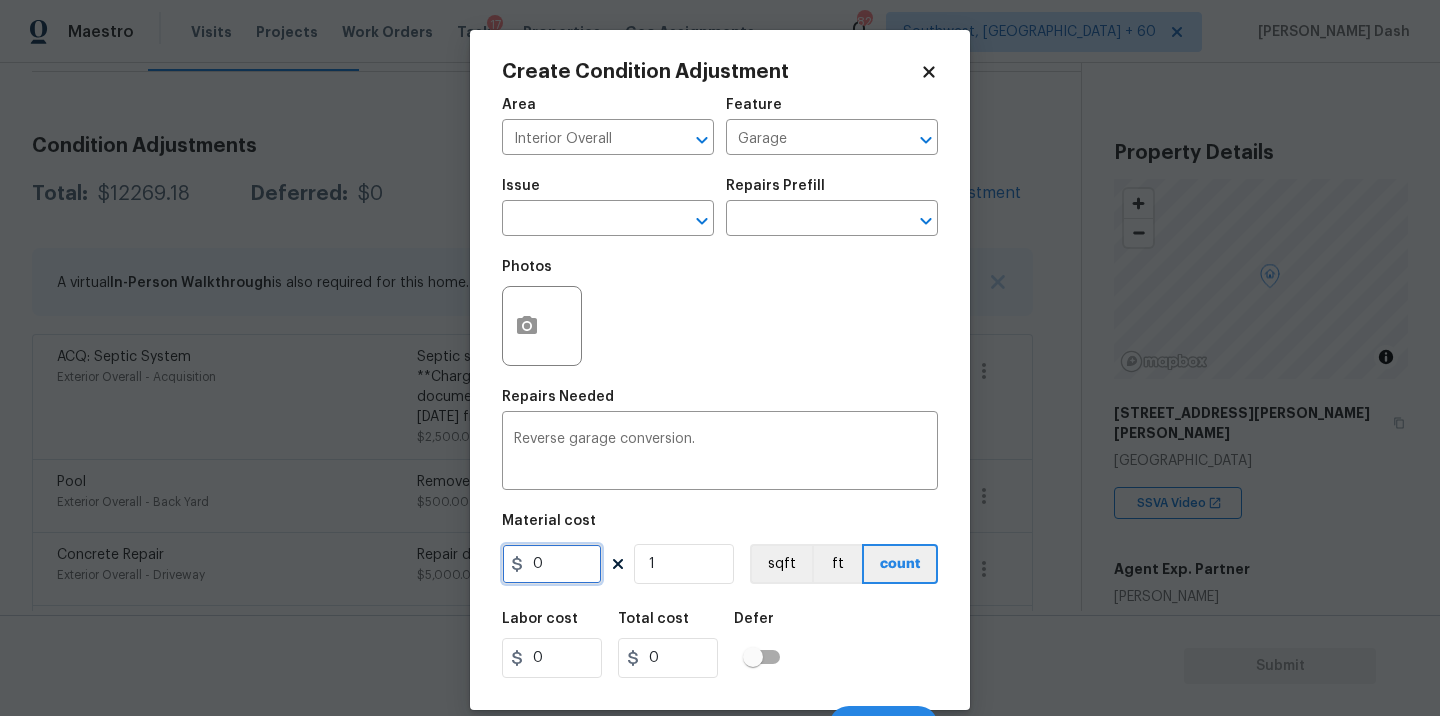 click on "0" at bounding box center [552, 564] 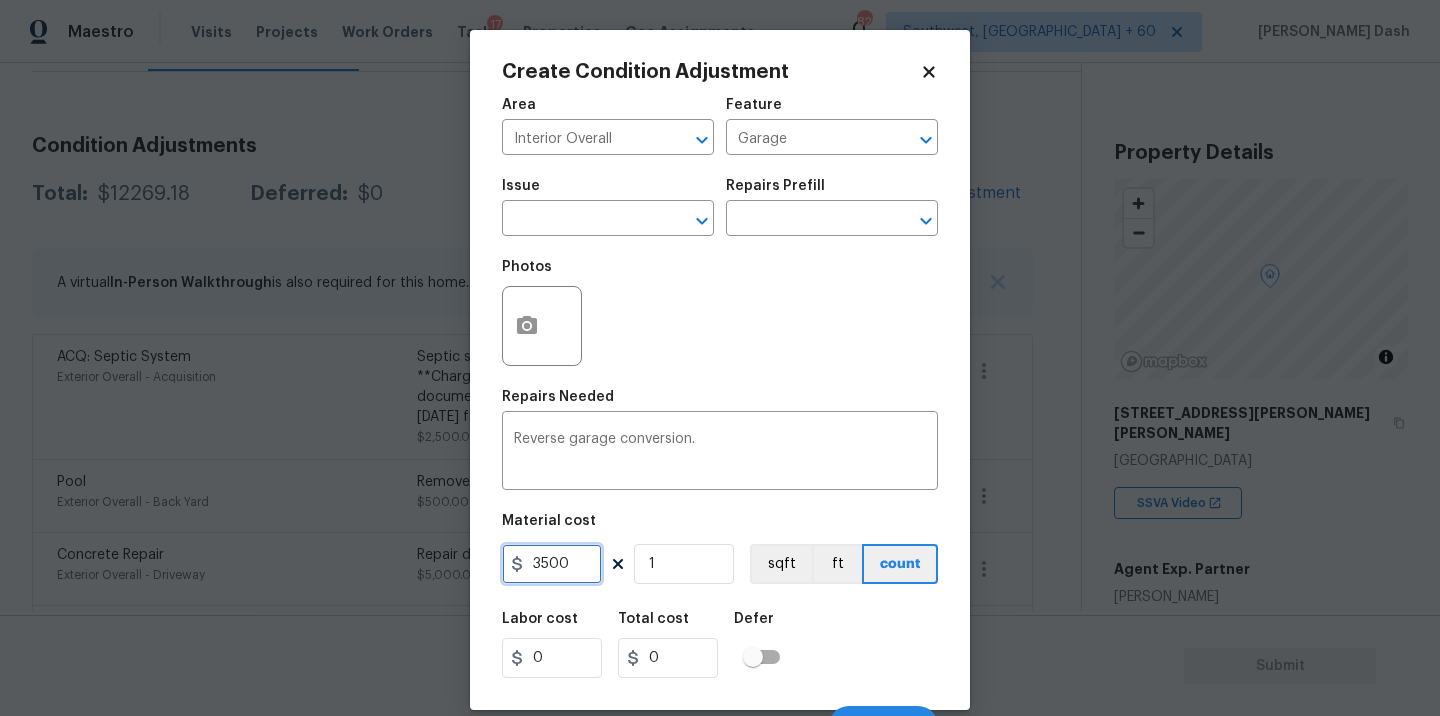 type on "3500" 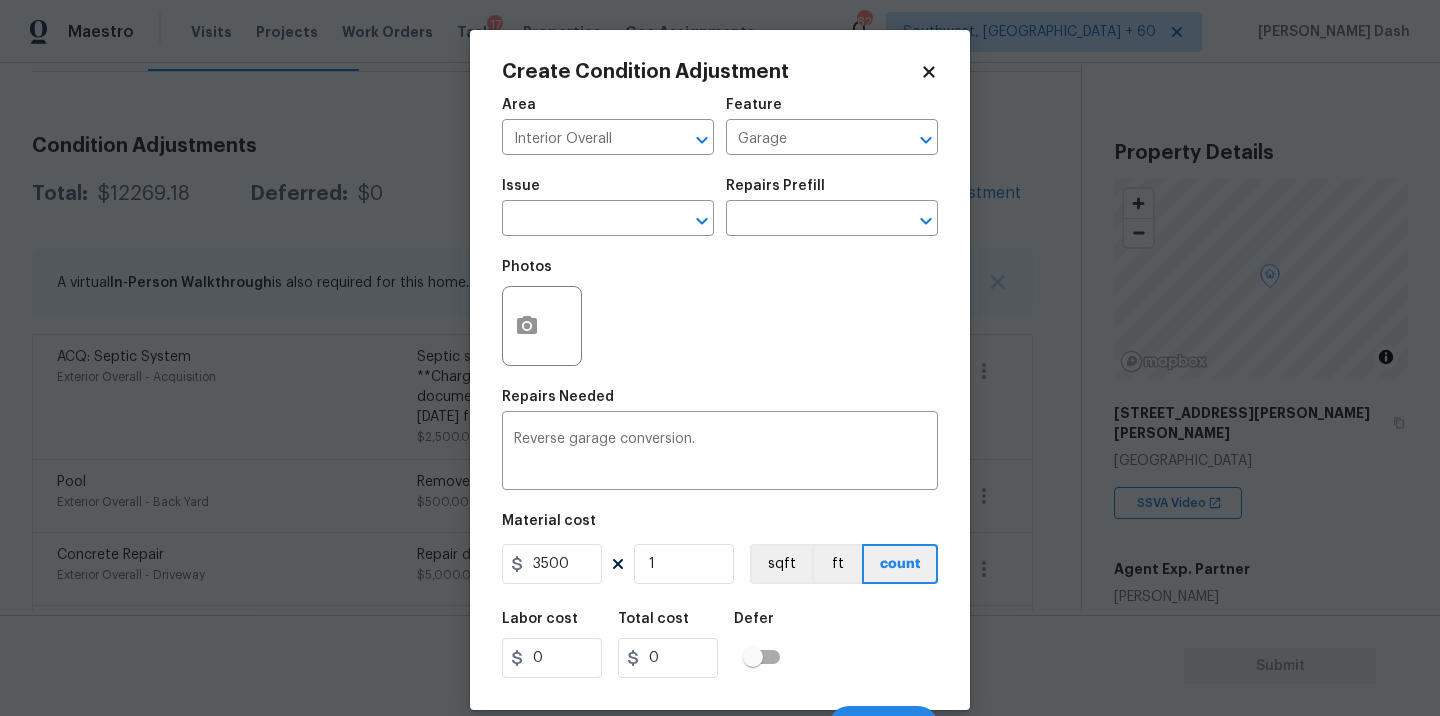 type on "3500" 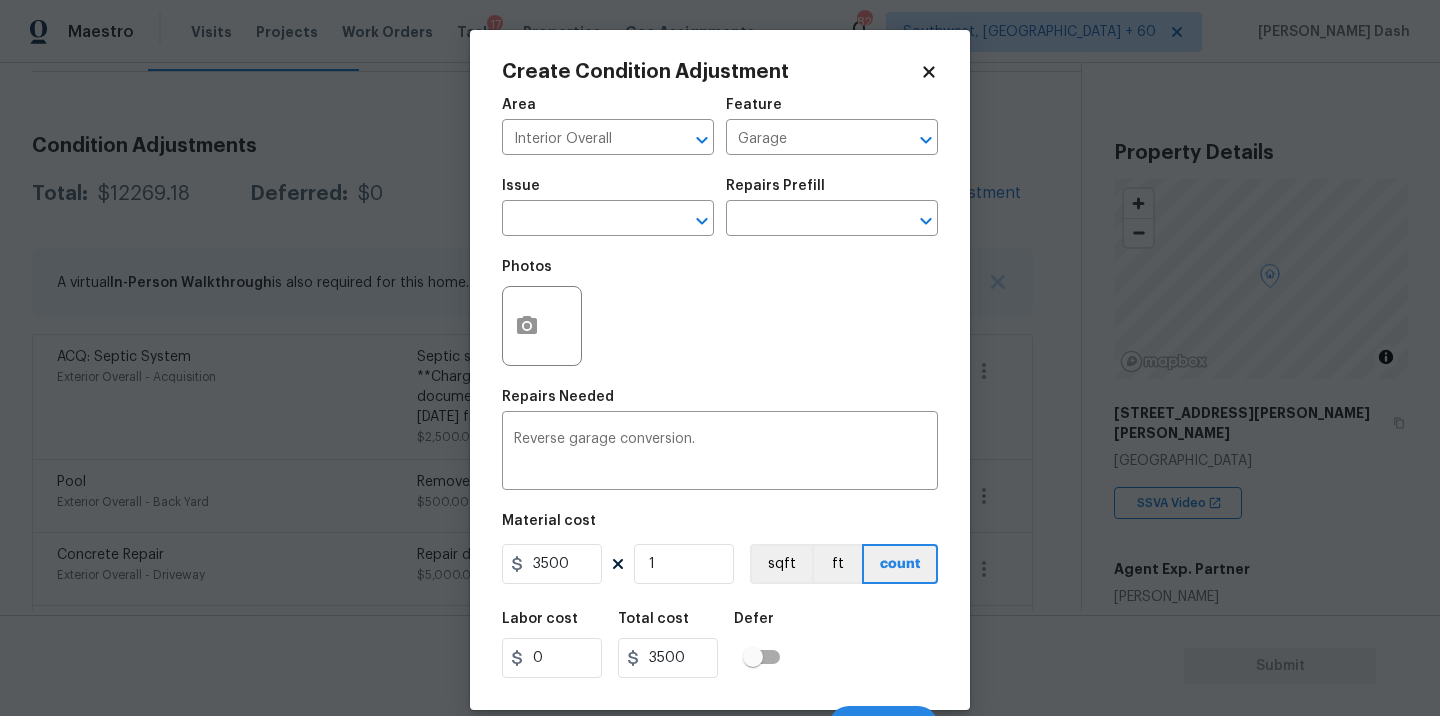 click on "Labor cost 0 Total cost 3500 Defer" at bounding box center [720, 645] 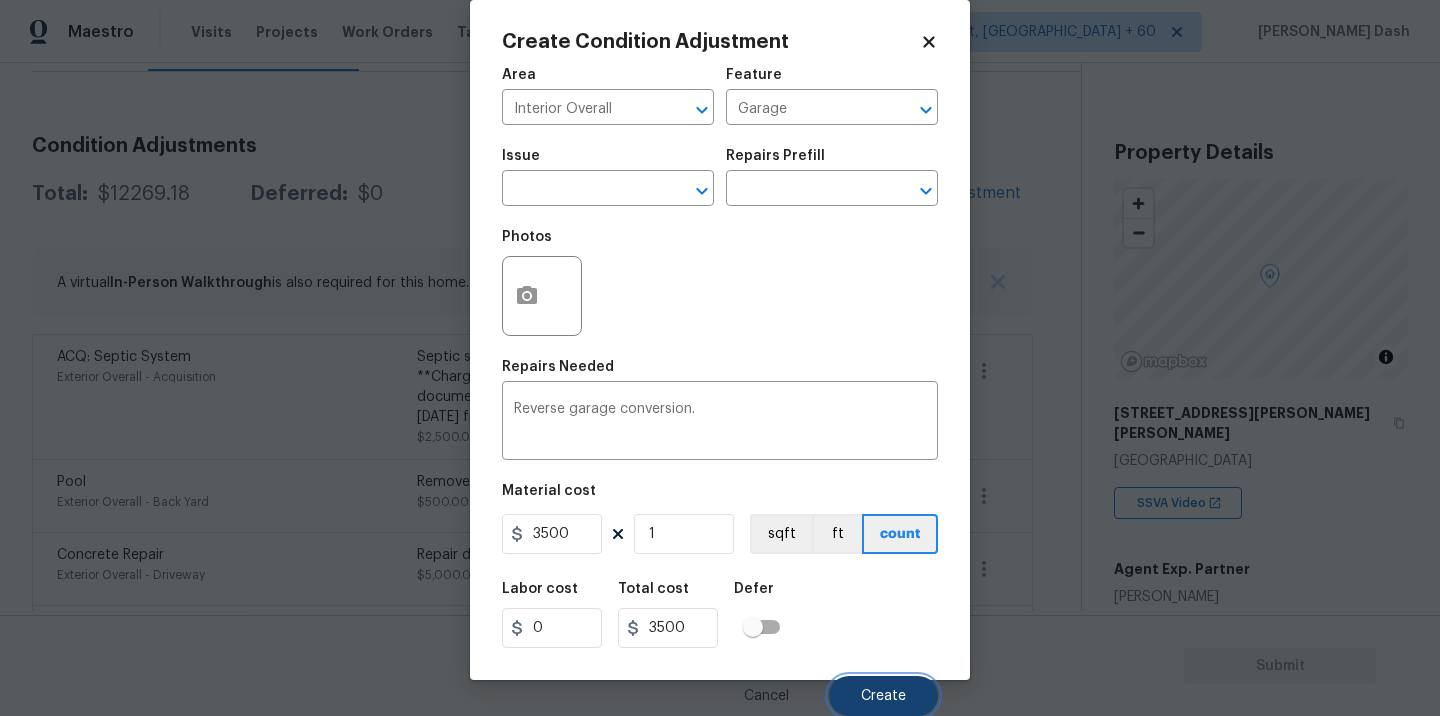 click on "Create" at bounding box center [883, 696] 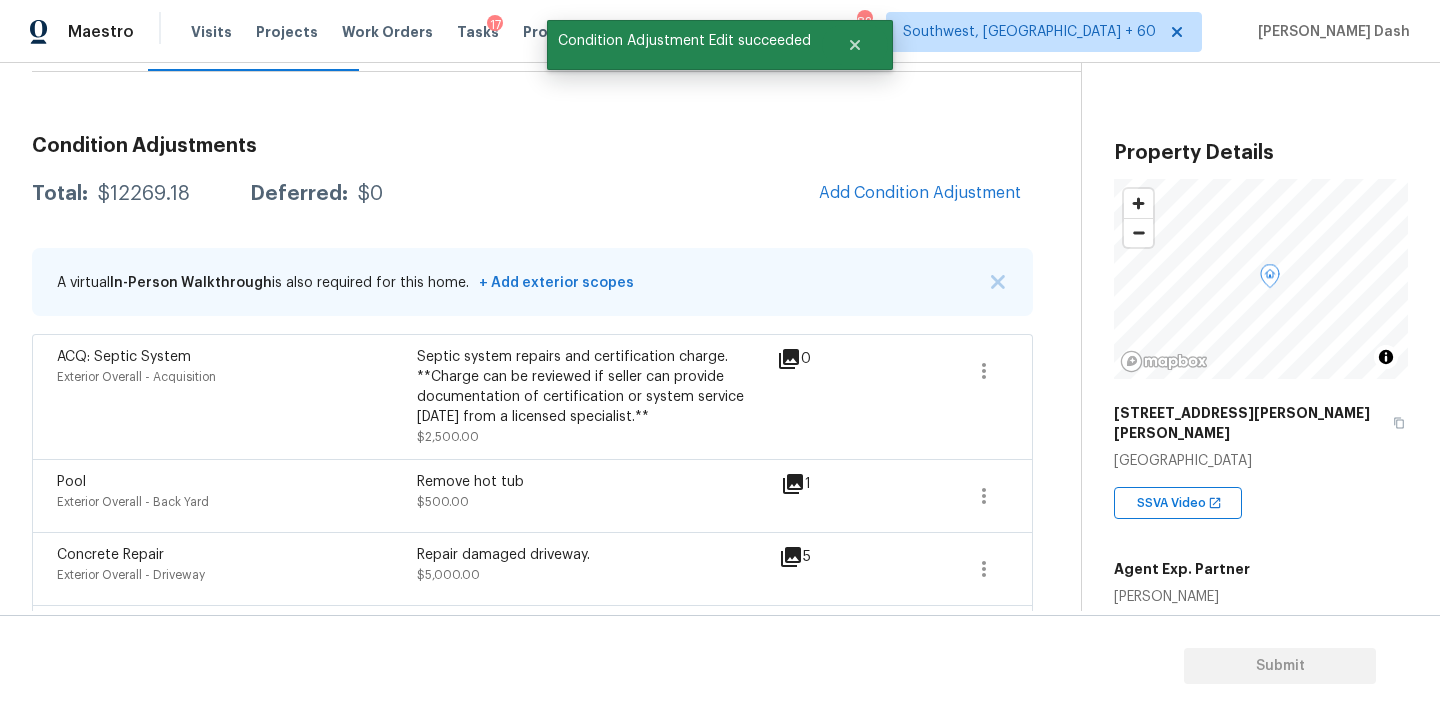 scroll, scrollTop: 24, scrollLeft: 0, axis: vertical 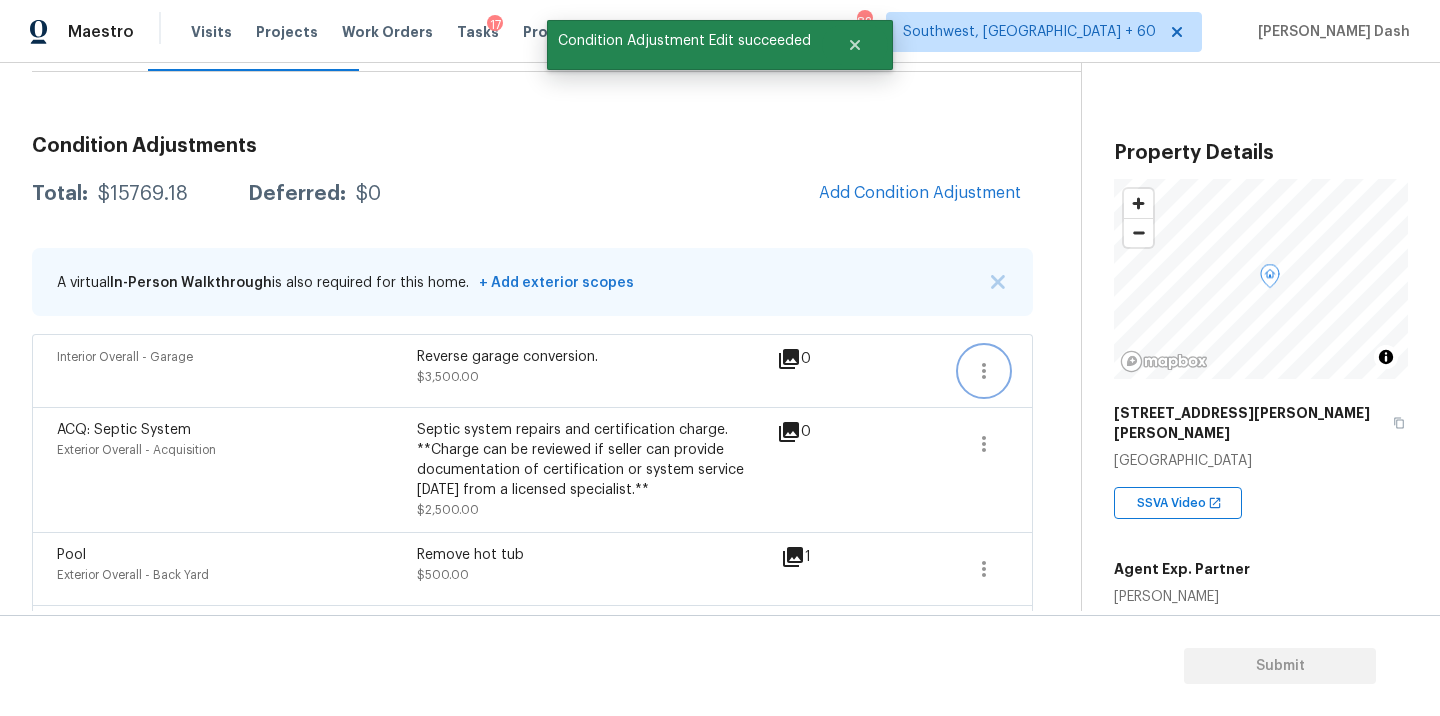 click 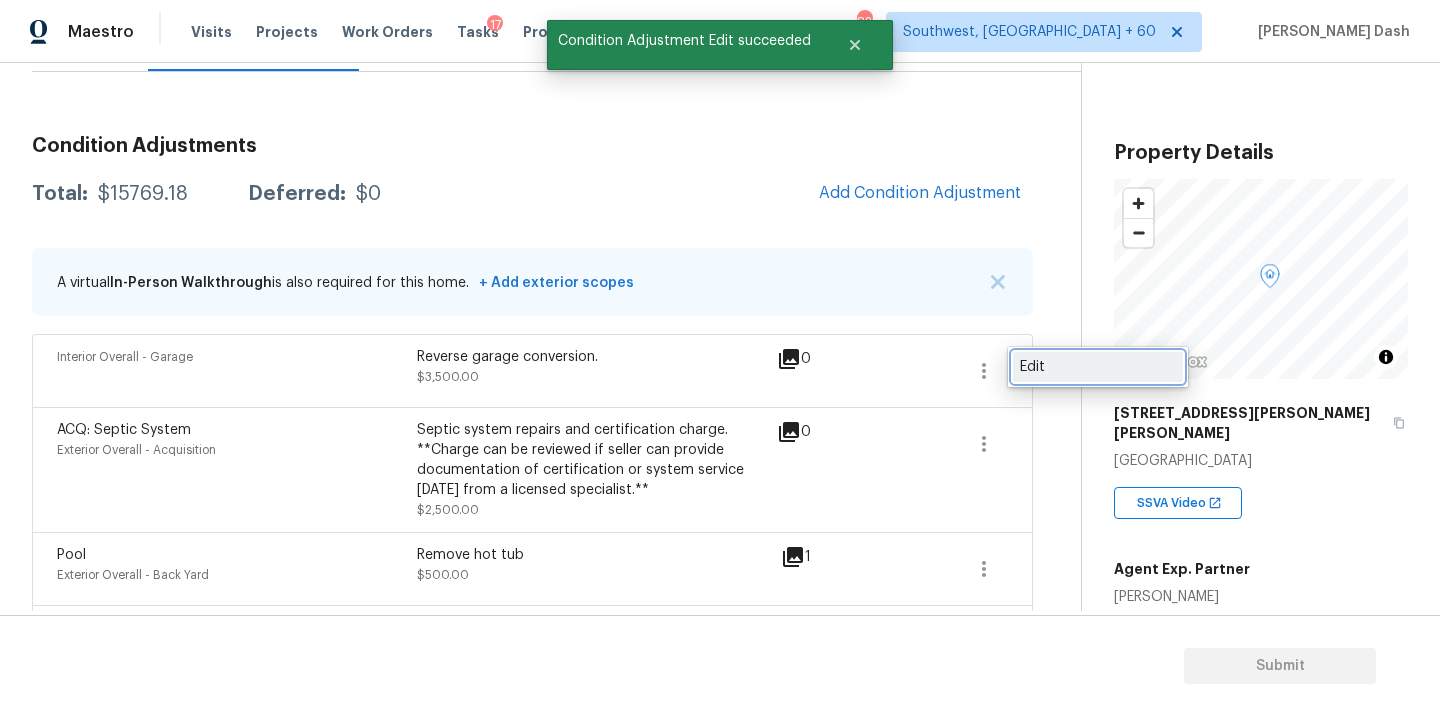 click on "Edit" at bounding box center [1098, 367] 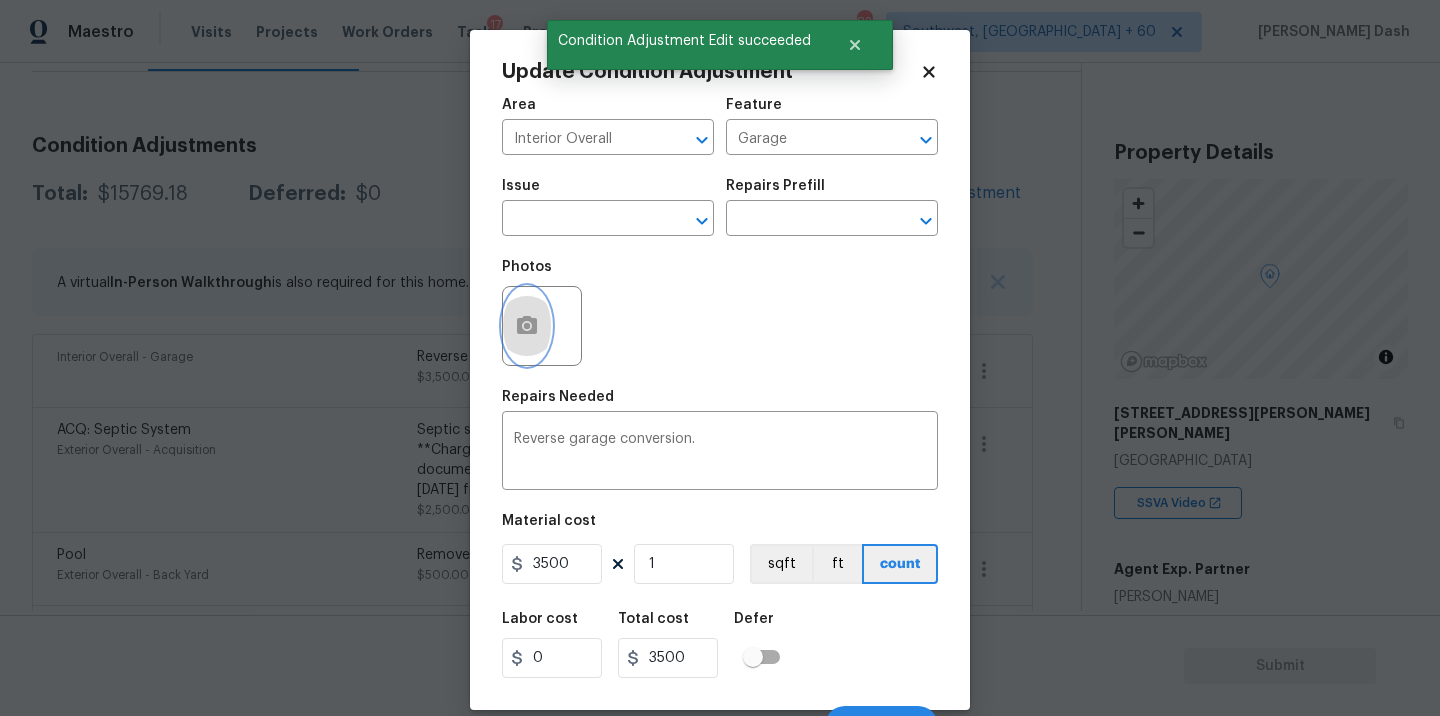 click 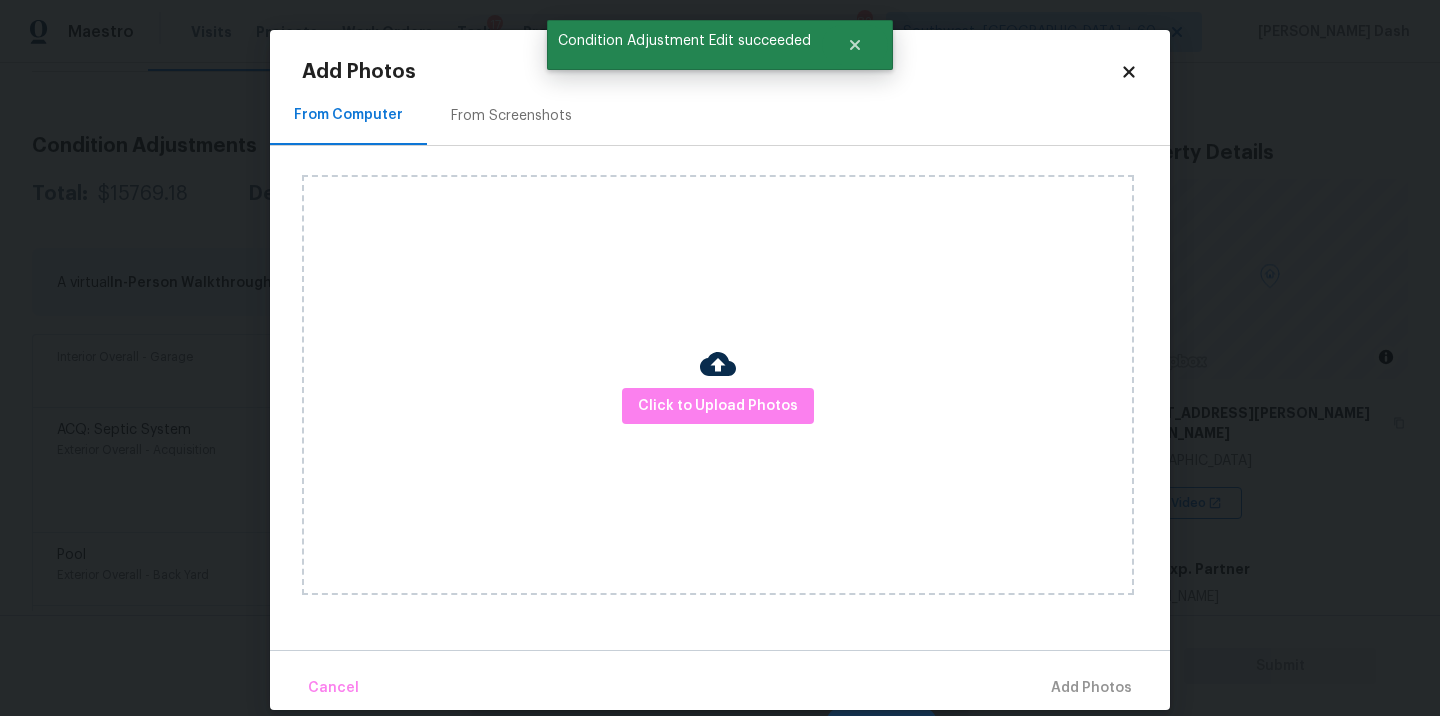 click on "Click to Upload Photos" at bounding box center [718, 385] 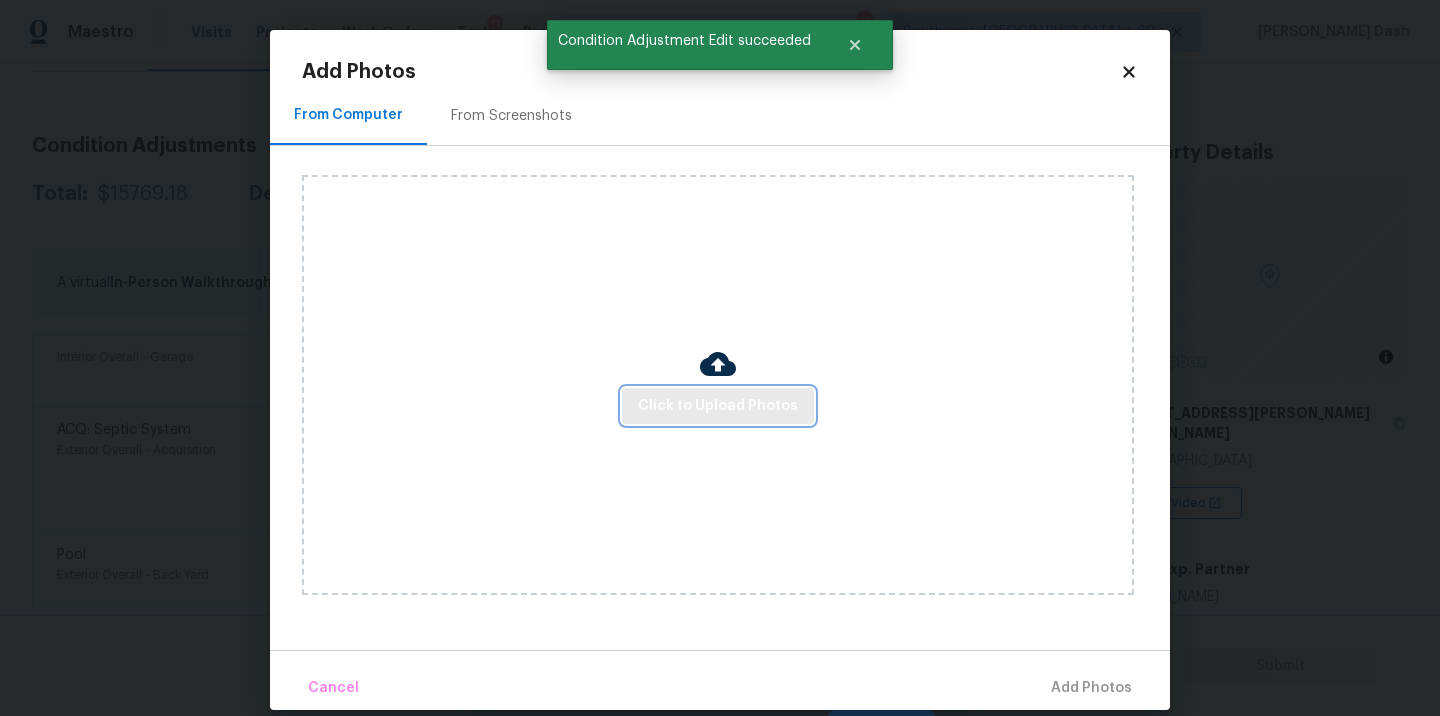 click on "Click to Upload Photos" at bounding box center (718, 406) 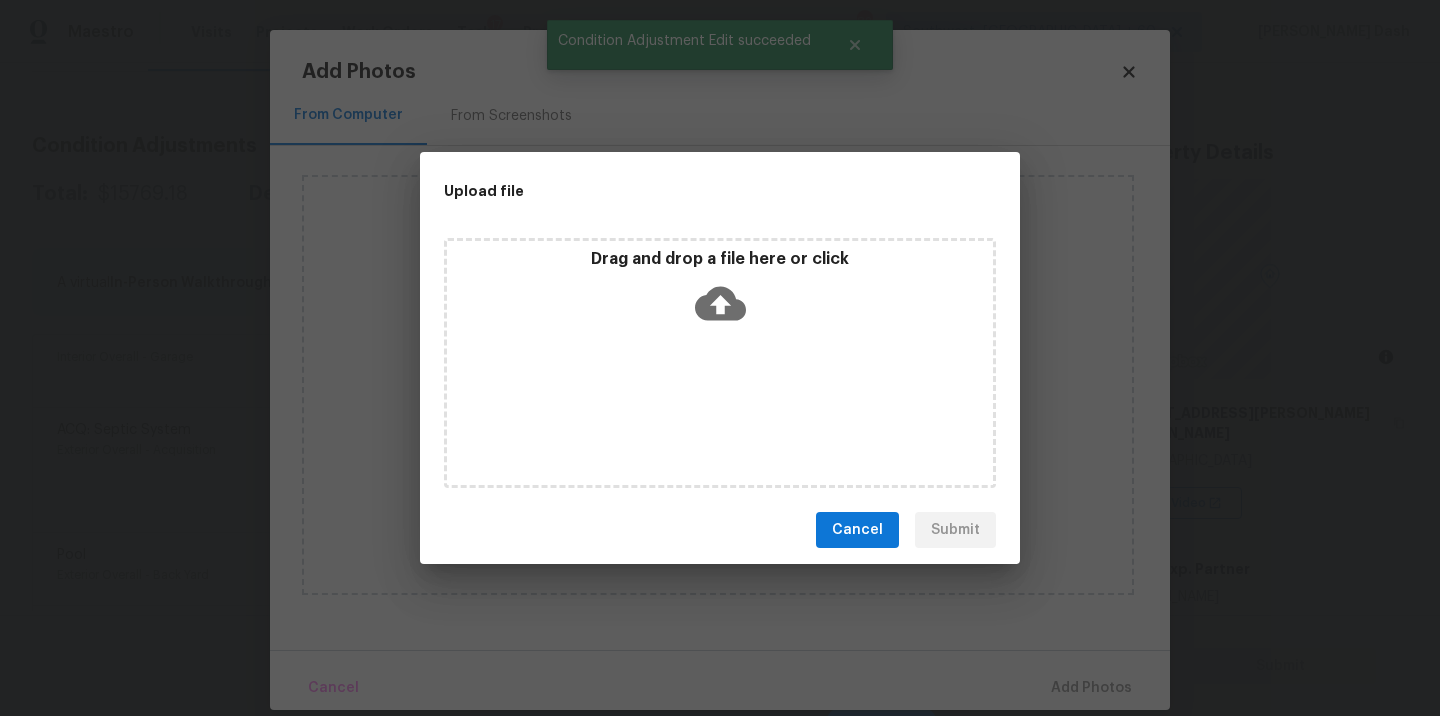 click on "Drag and drop a file here or click" at bounding box center [720, 363] 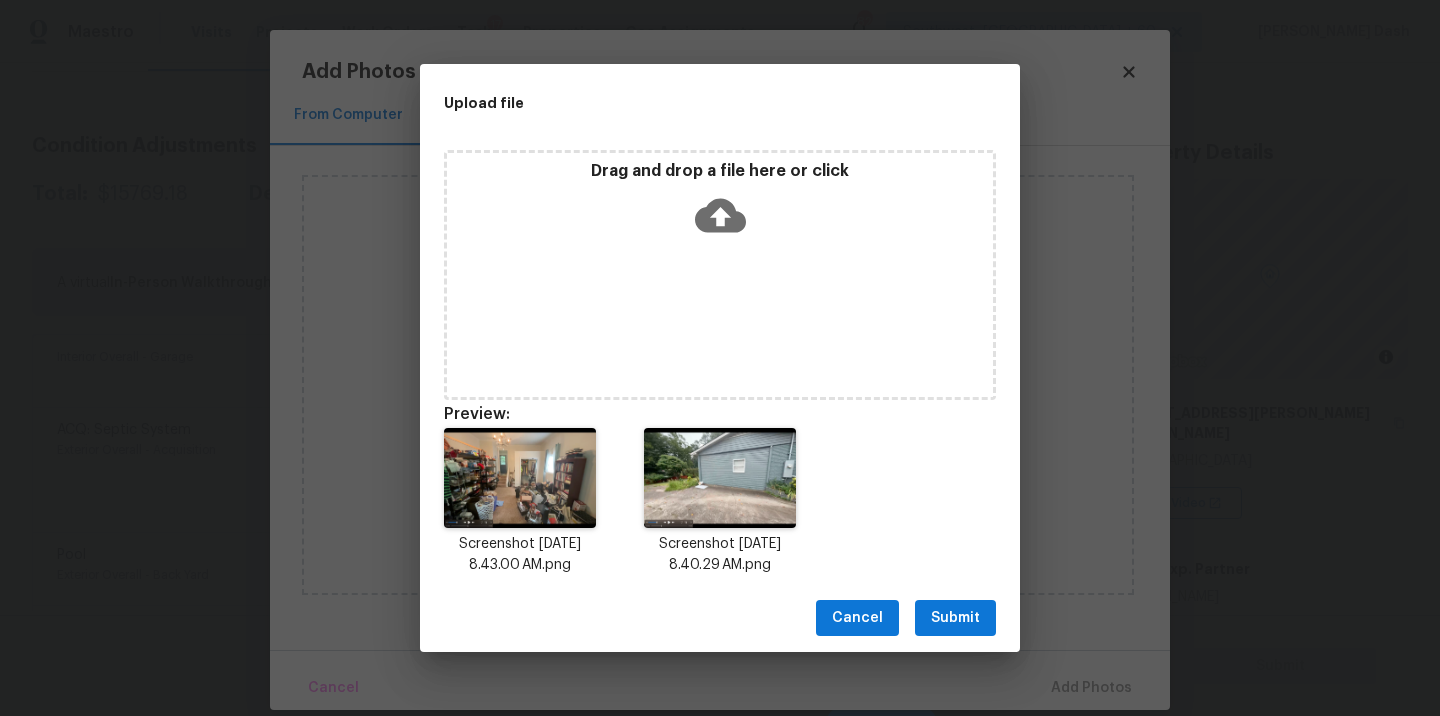 click on "Submit" at bounding box center (955, 618) 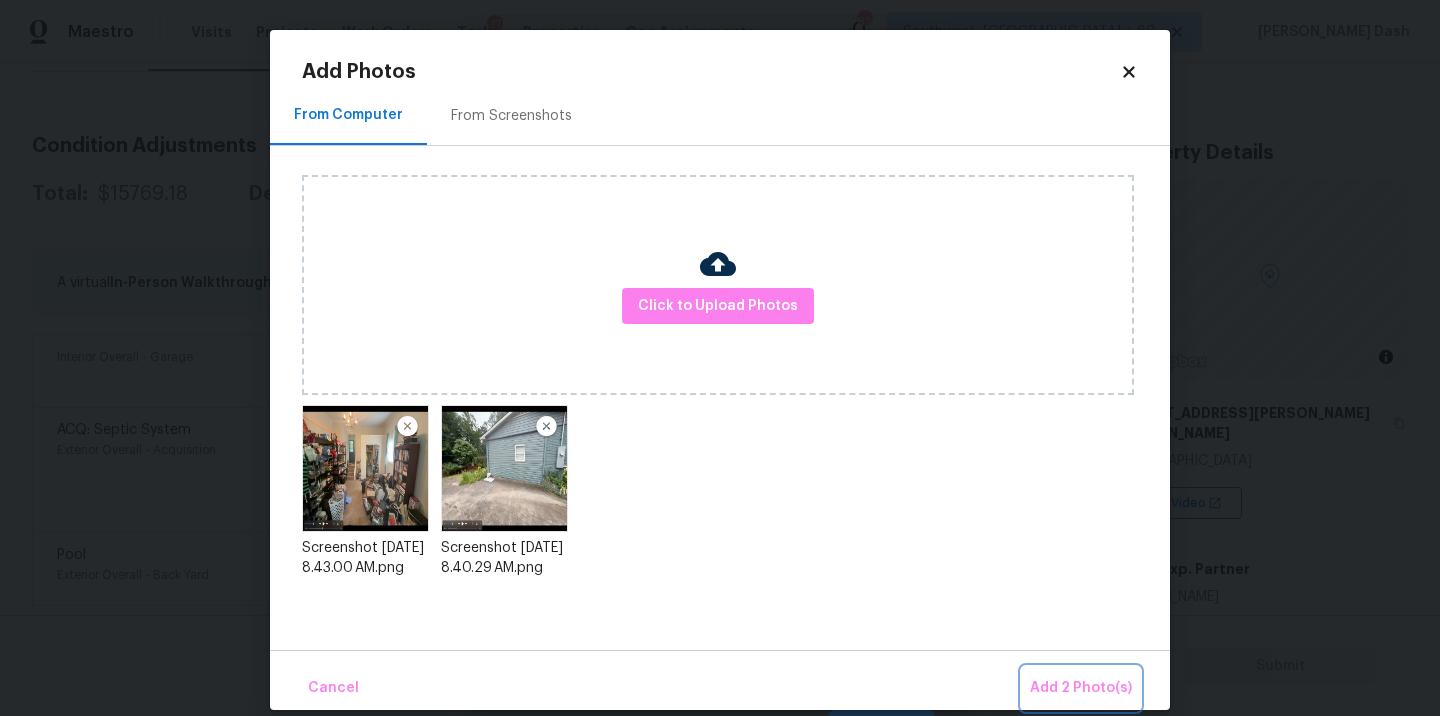 click on "Add 2 Photo(s)" at bounding box center [1081, 688] 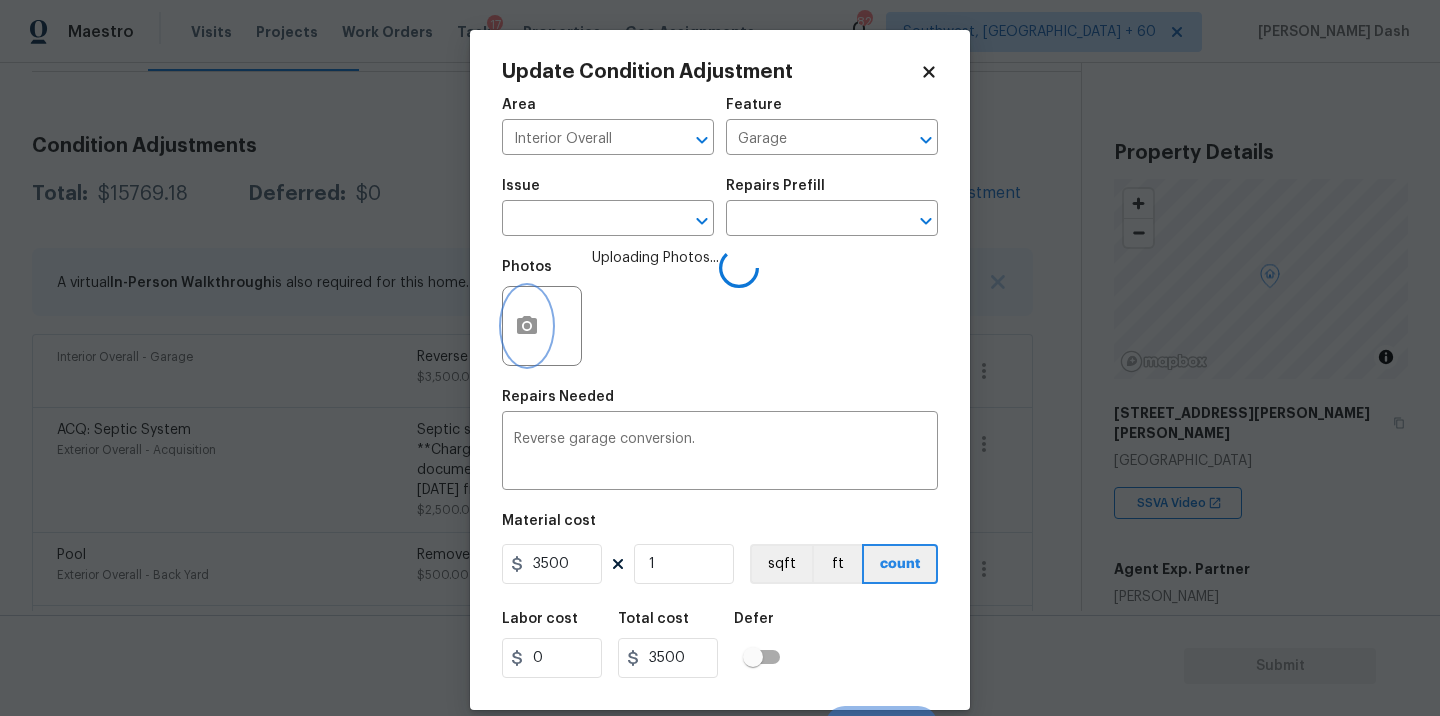scroll, scrollTop: 31, scrollLeft: 0, axis: vertical 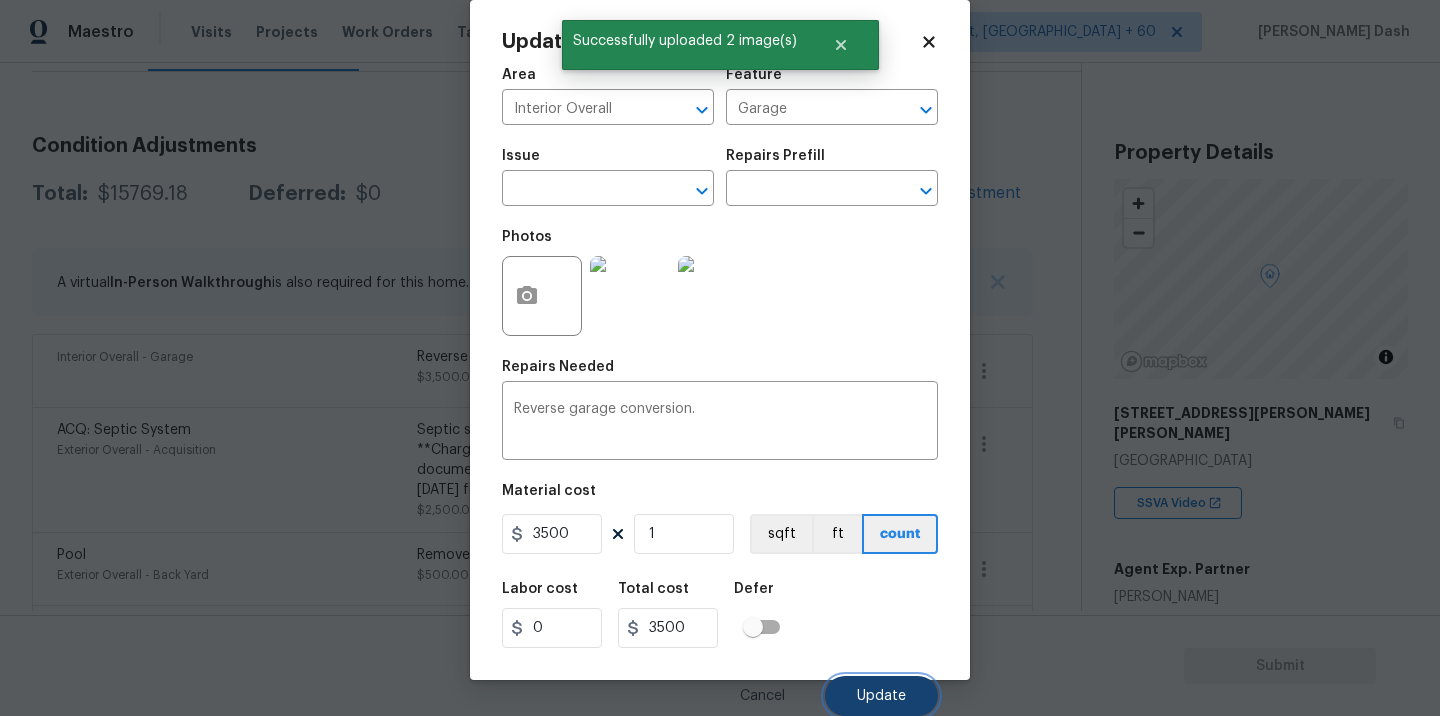 click on "Update" at bounding box center [881, 696] 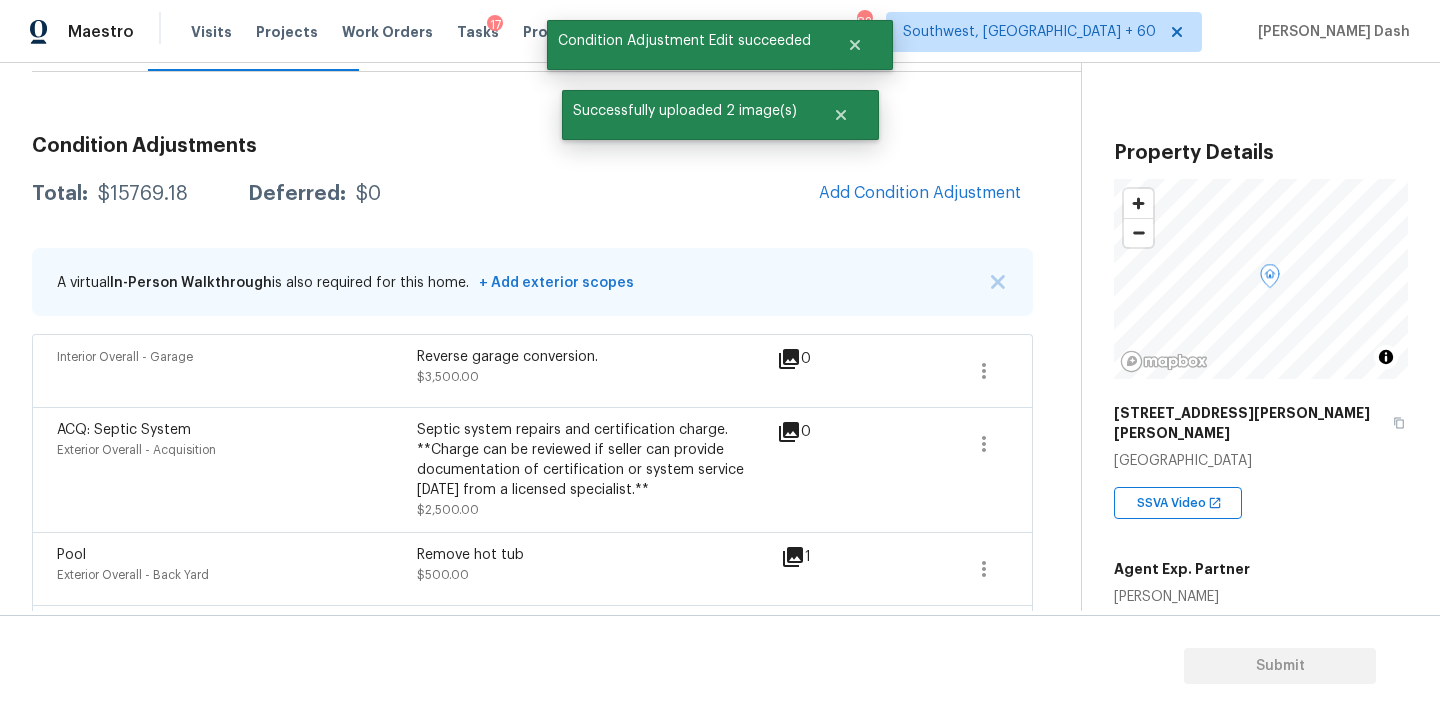 scroll, scrollTop: 0, scrollLeft: 0, axis: both 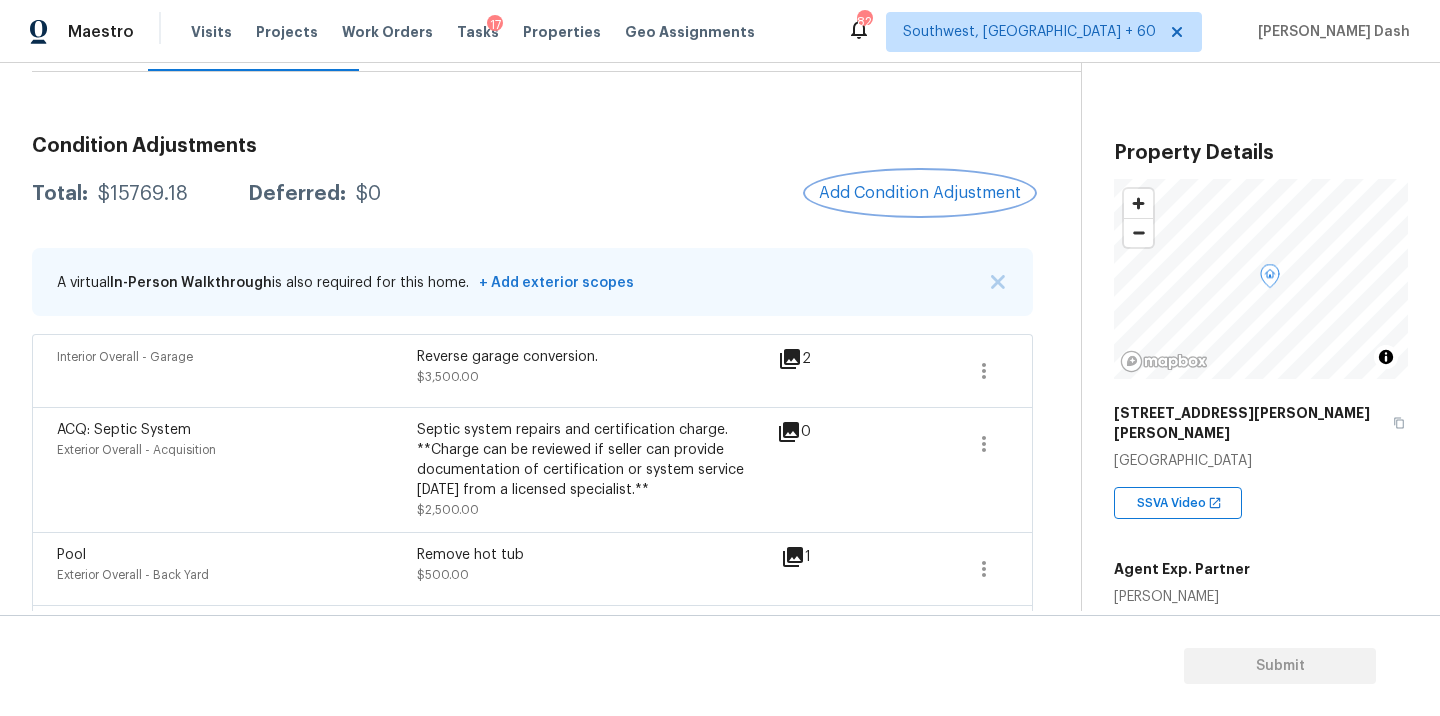 click on "Add Condition Adjustment" at bounding box center [920, 193] 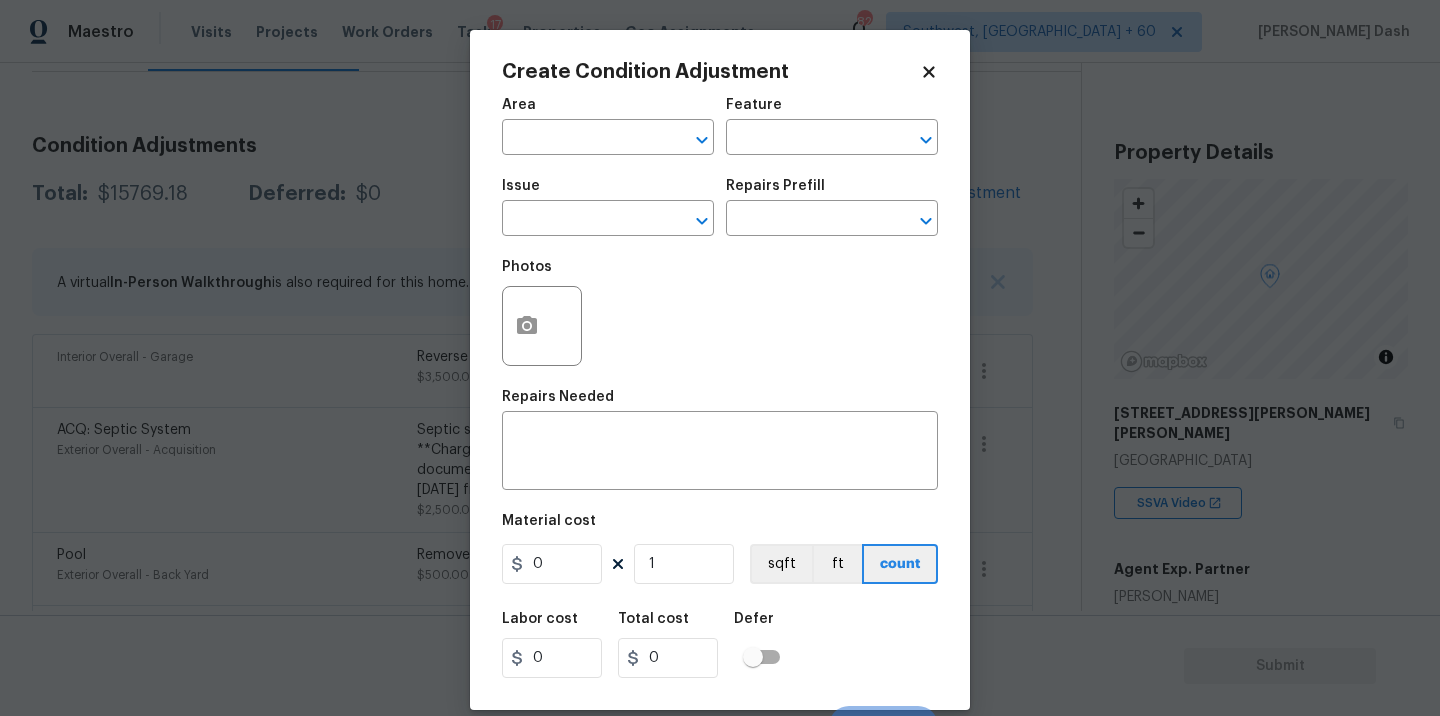click on "Area ​" at bounding box center [608, 126] 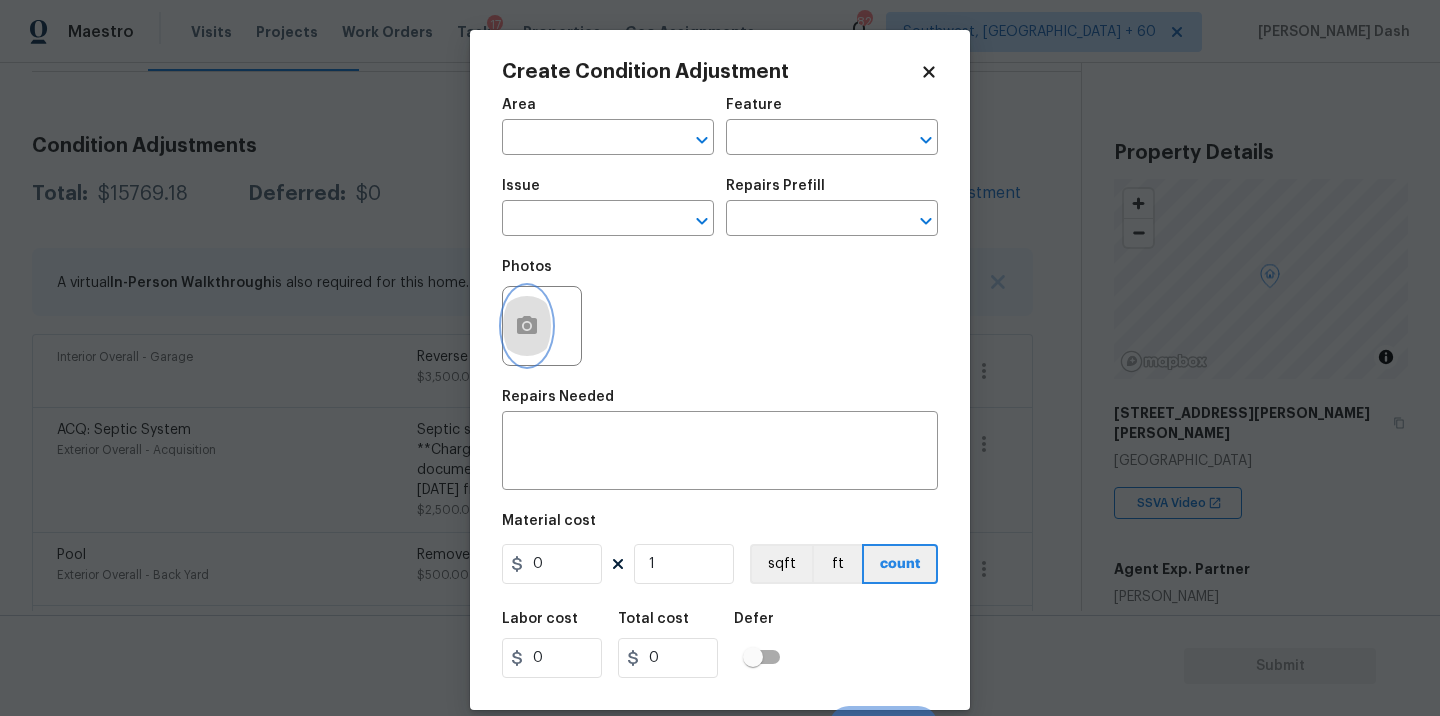 click at bounding box center (527, 326) 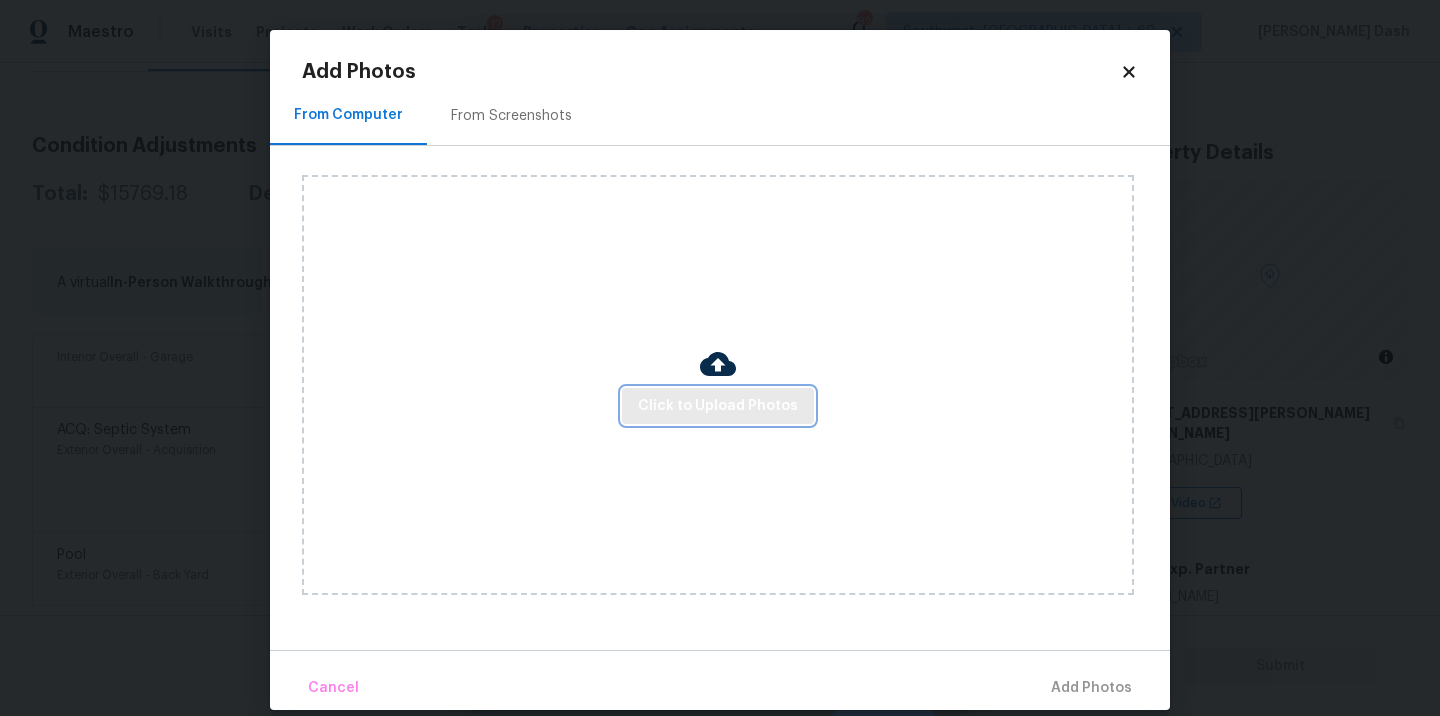 click on "Click to Upload Photos" at bounding box center [718, 406] 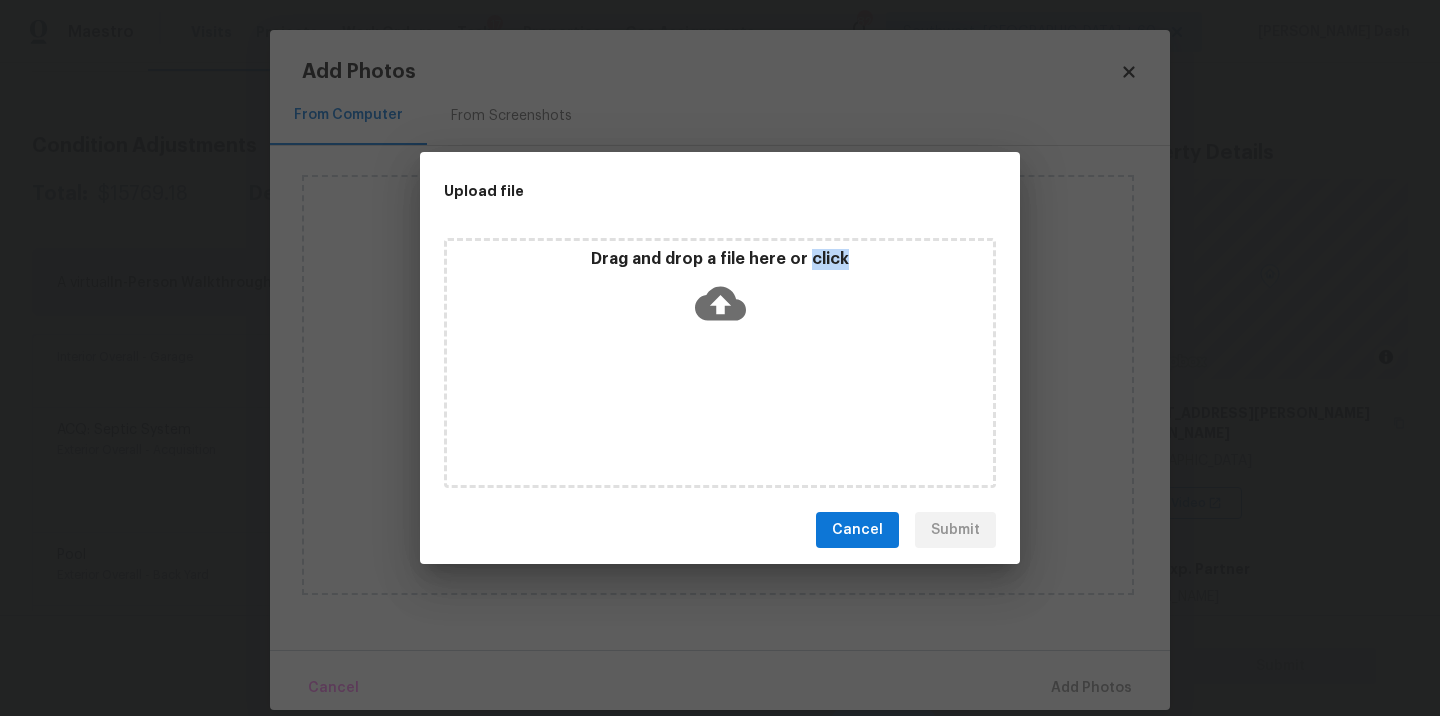 click on "Drag and drop a file here or click" at bounding box center [720, 363] 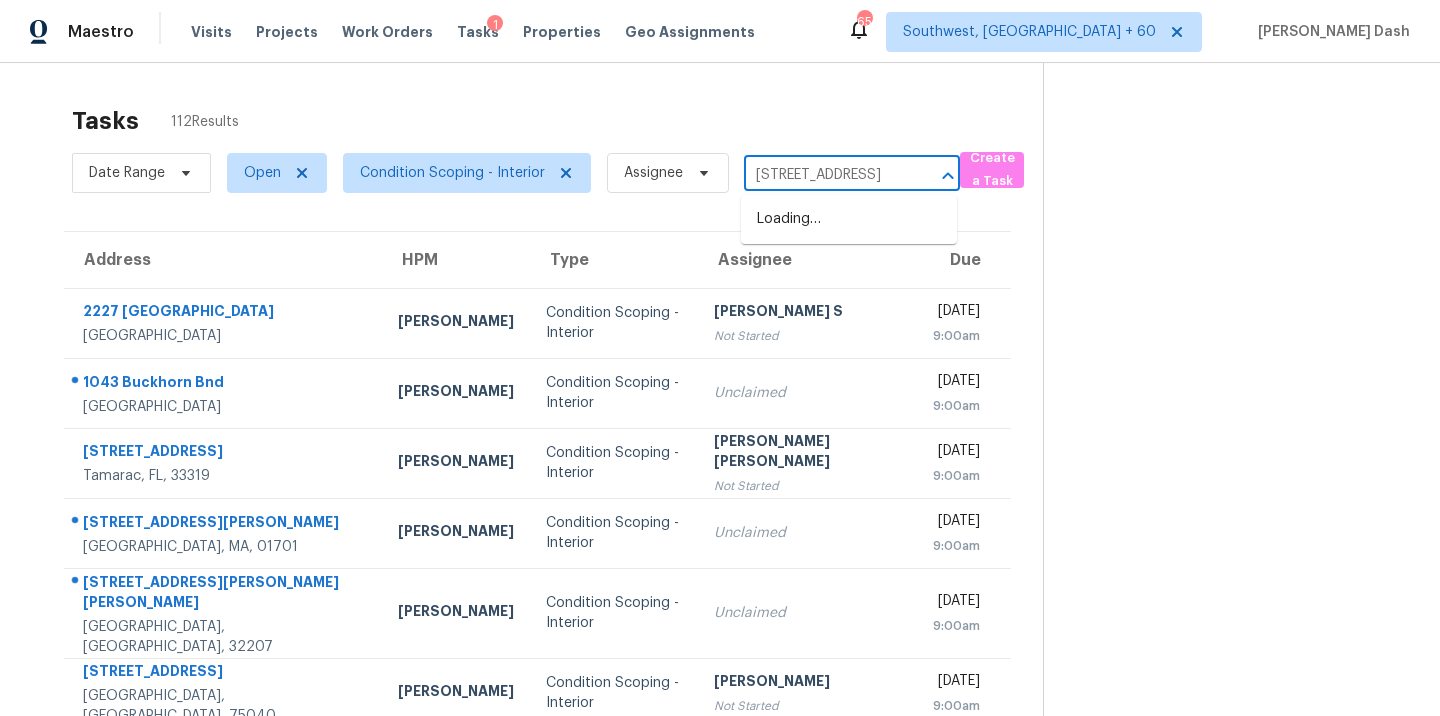 scroll, scrollTop: 0, scrollLeft: 0, axis: both 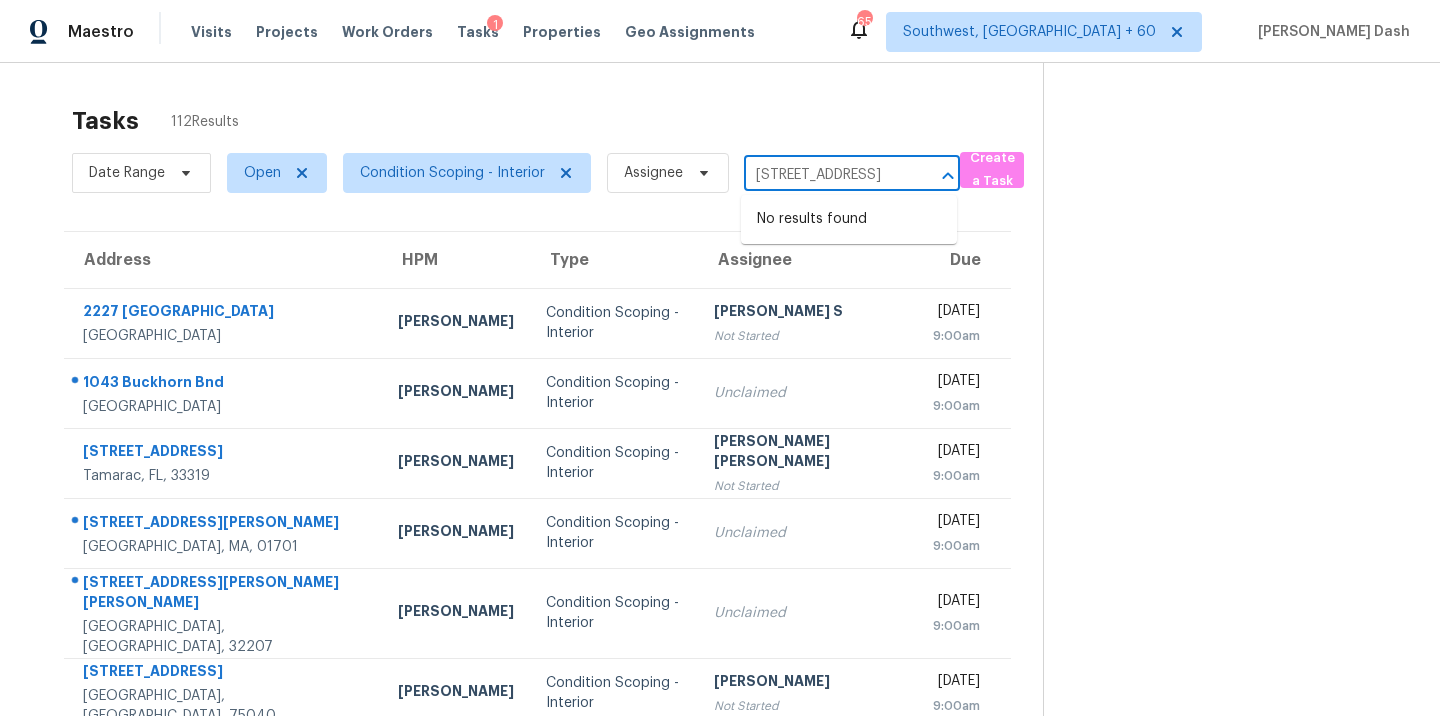 type on "9323 W Bonitos Rd Phoenix, AZ, 85037" 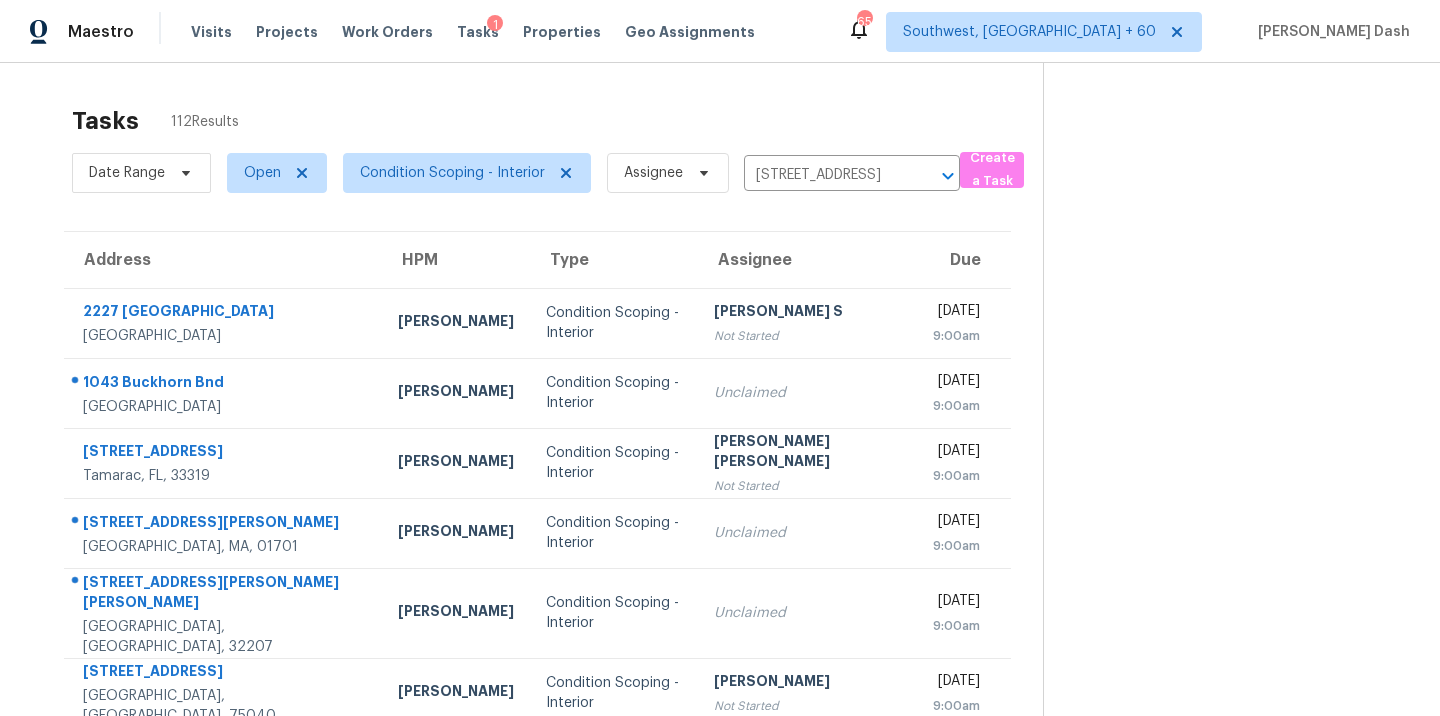 type 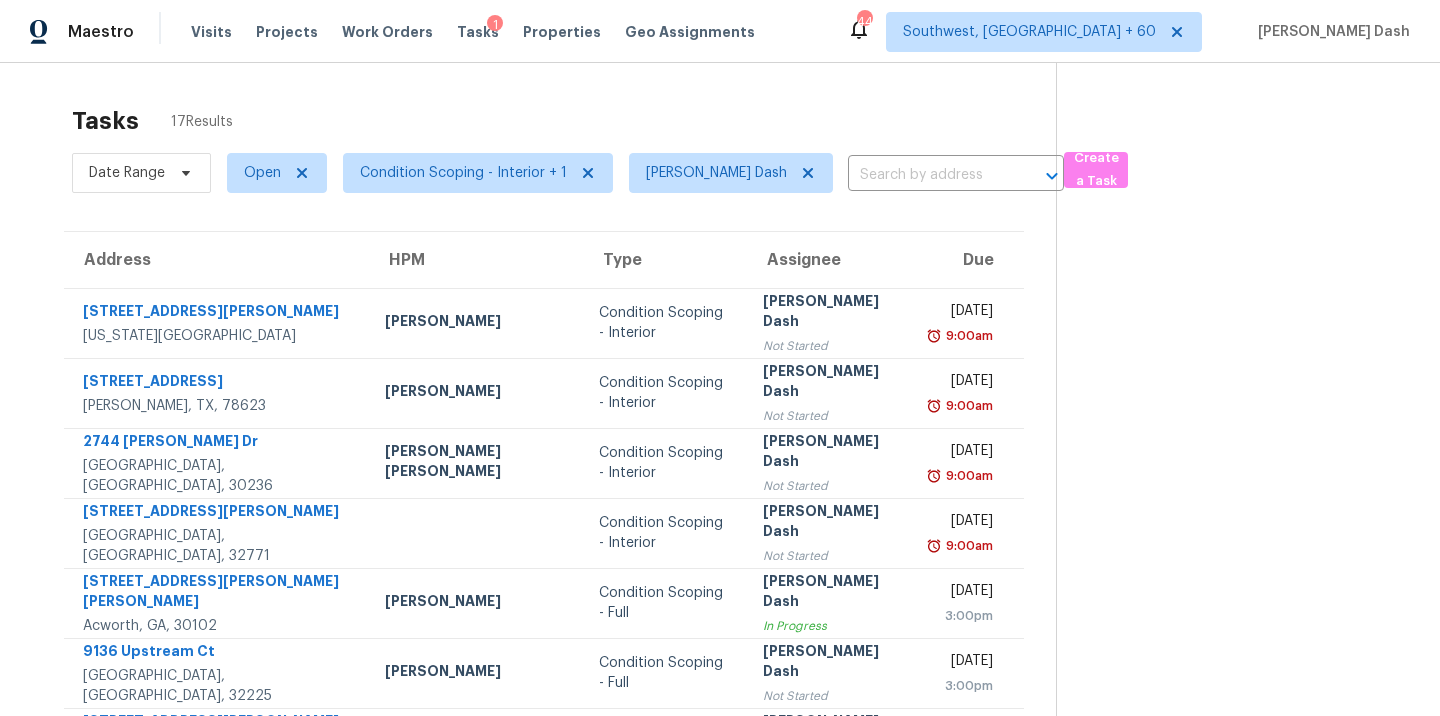 scroll, scrollTop: 0, scrollLeft: 0, axis: both 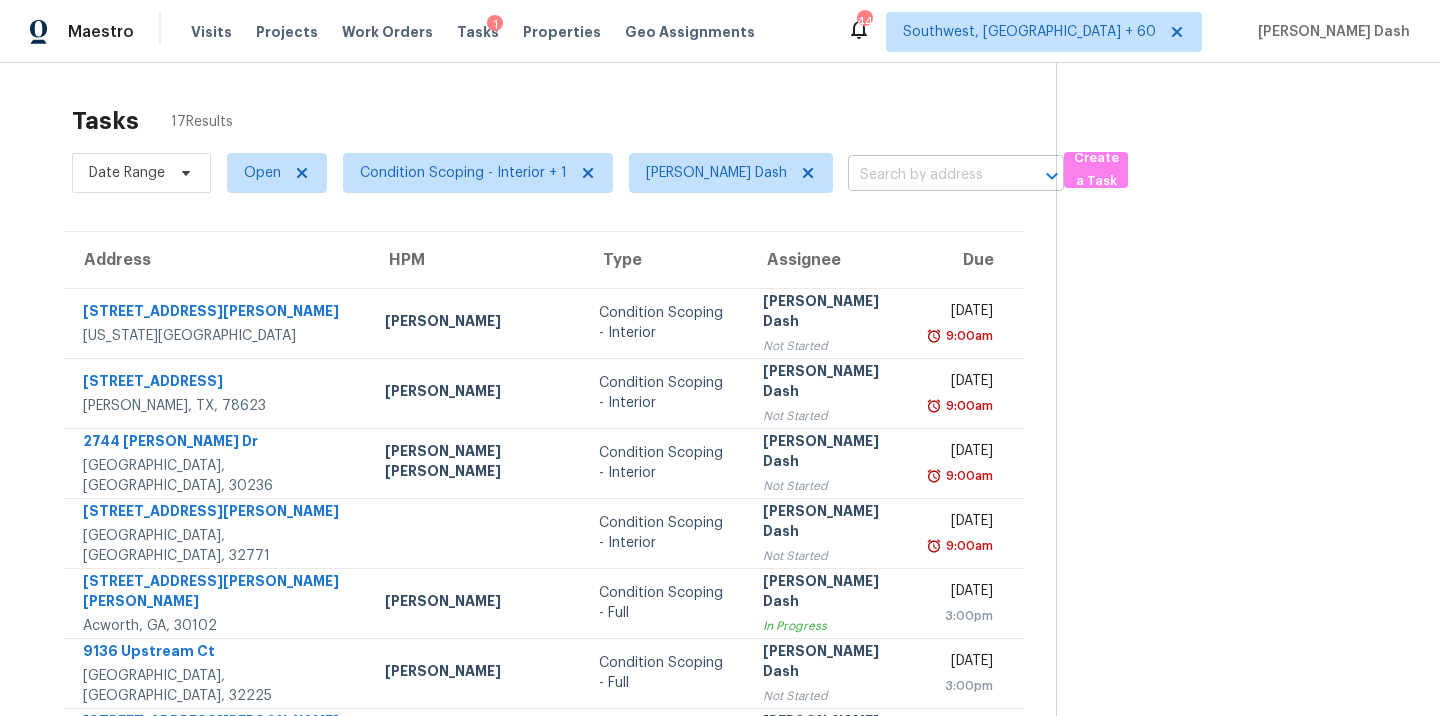 click at bounding box center [928, 175] 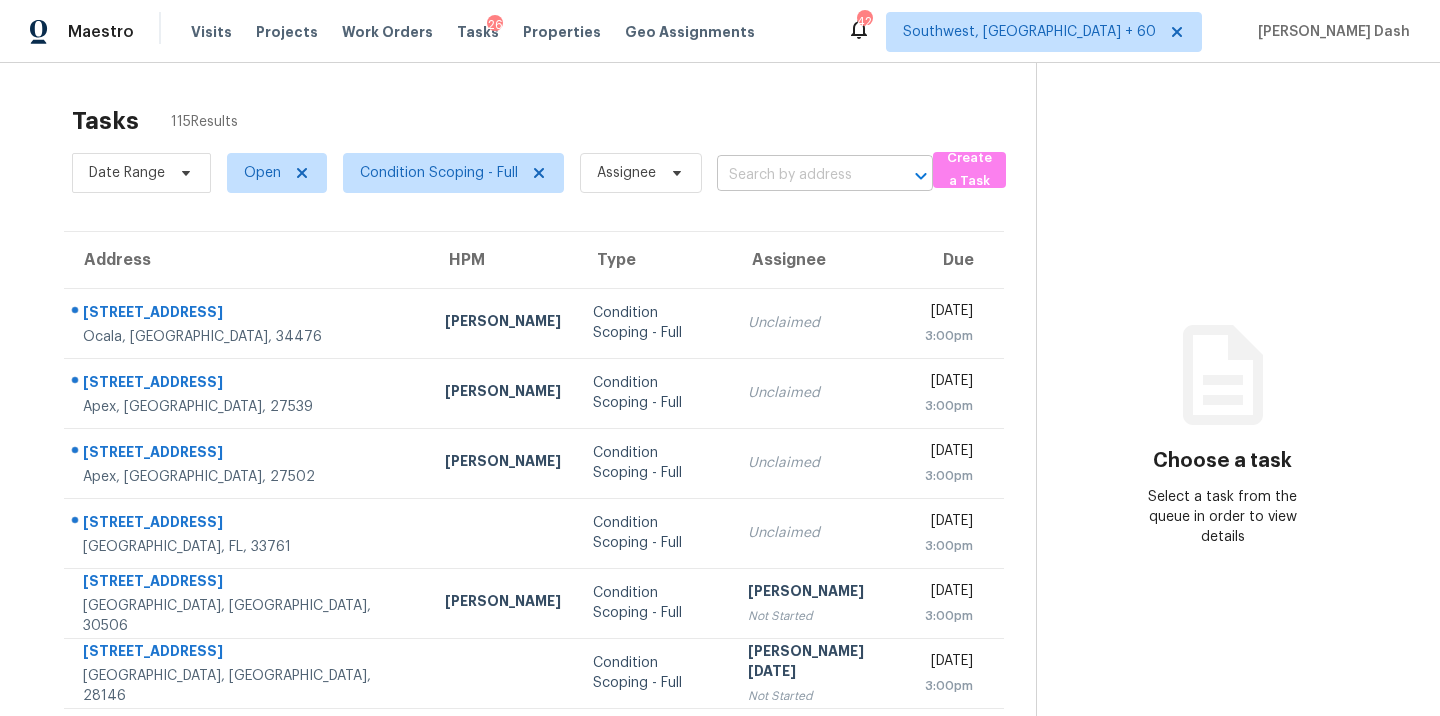 scroll, scrollTop: 0, scrollLeft: 0, axis: both 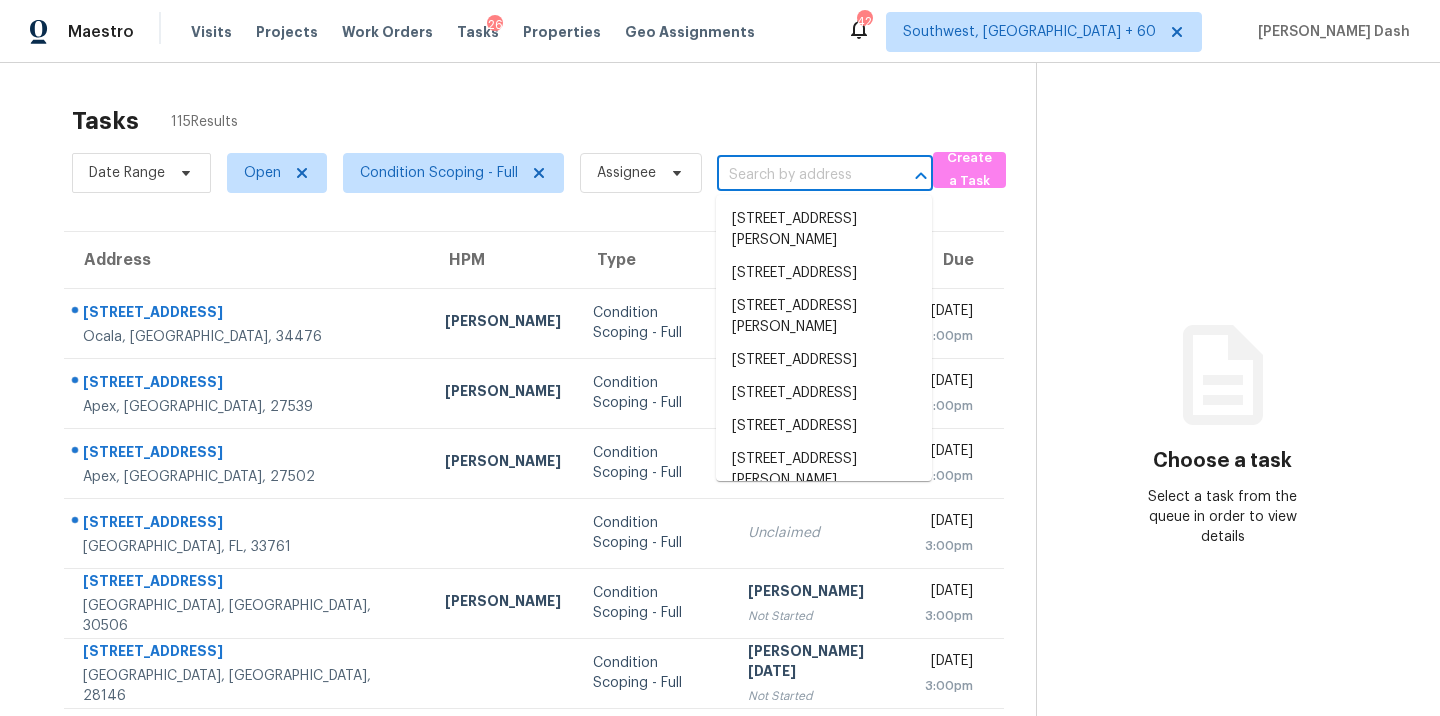 paste on "[STREET_ADDRESS]" 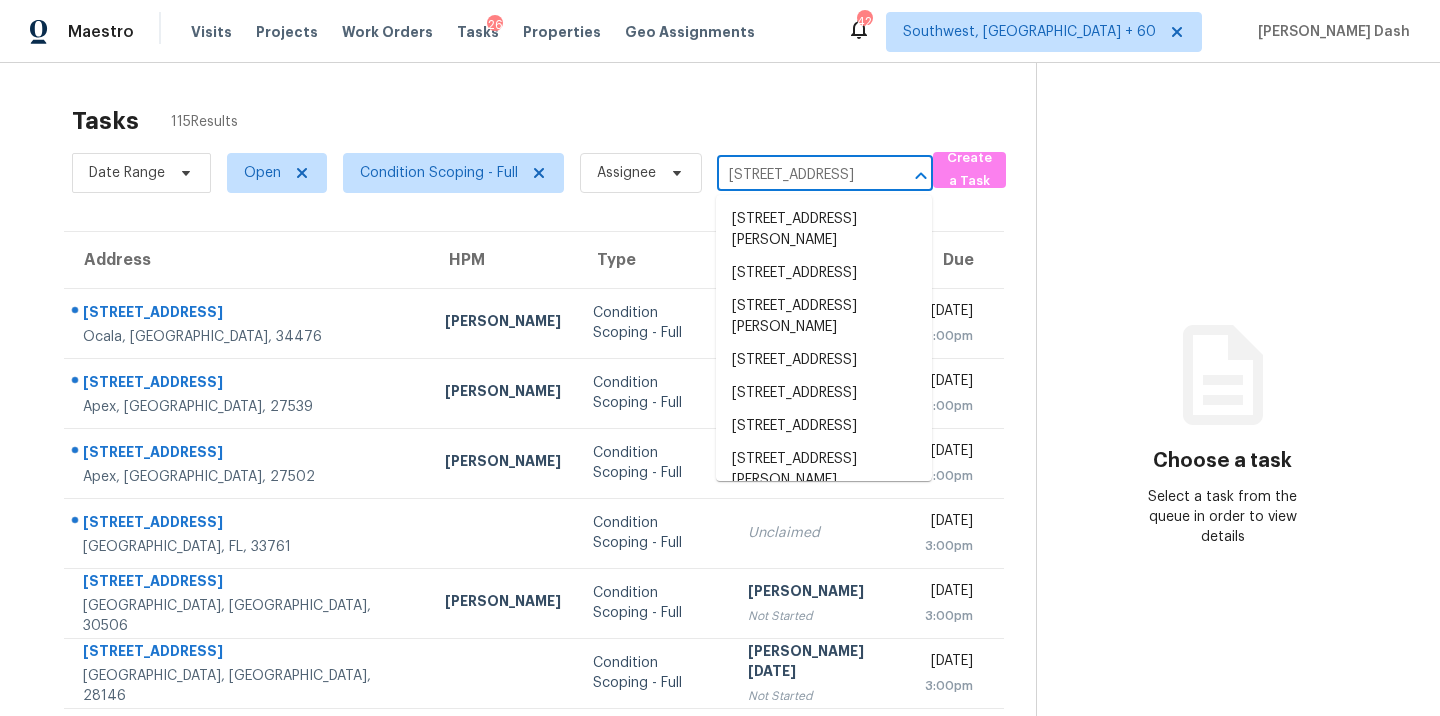 scroll, scrollTop: 0, scrollLeft: 106, axis: horizontal 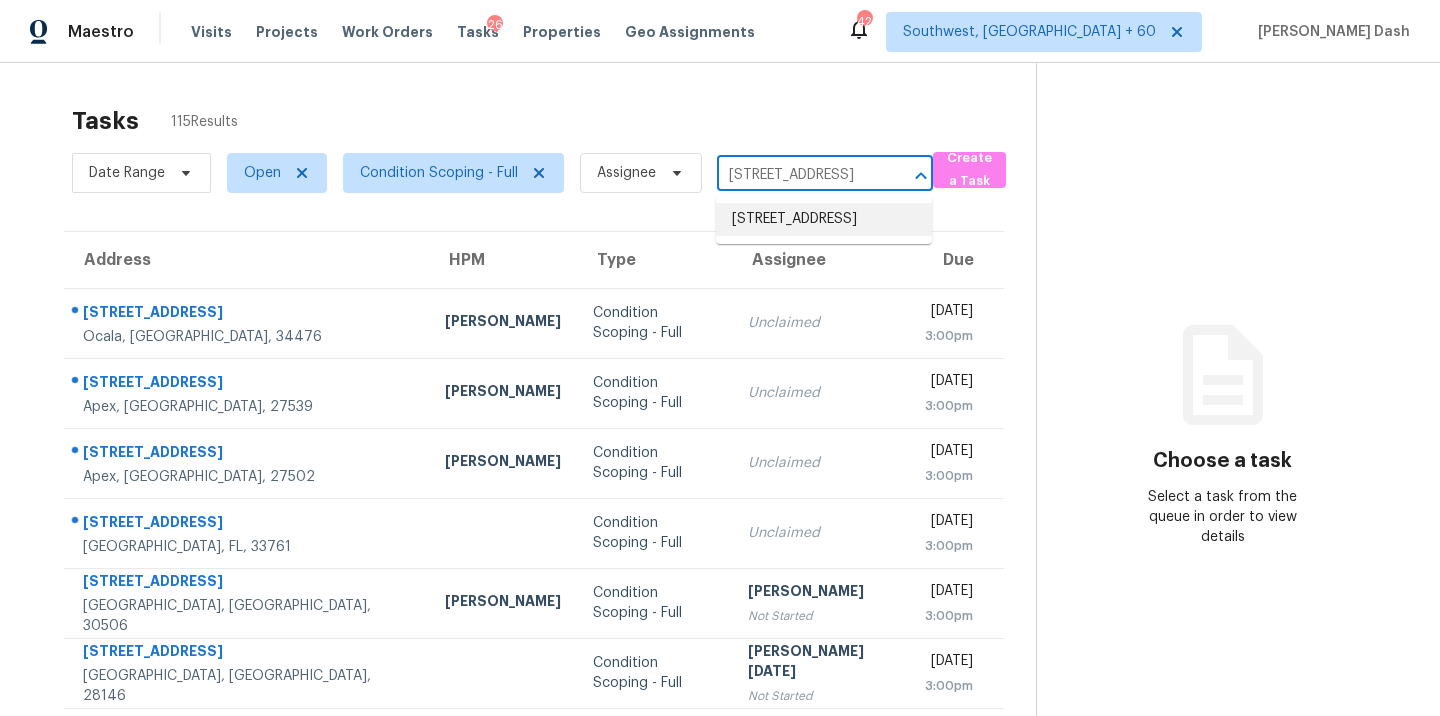 click on "[STREET_ADDRESS]" at bounding box center [824, 219] 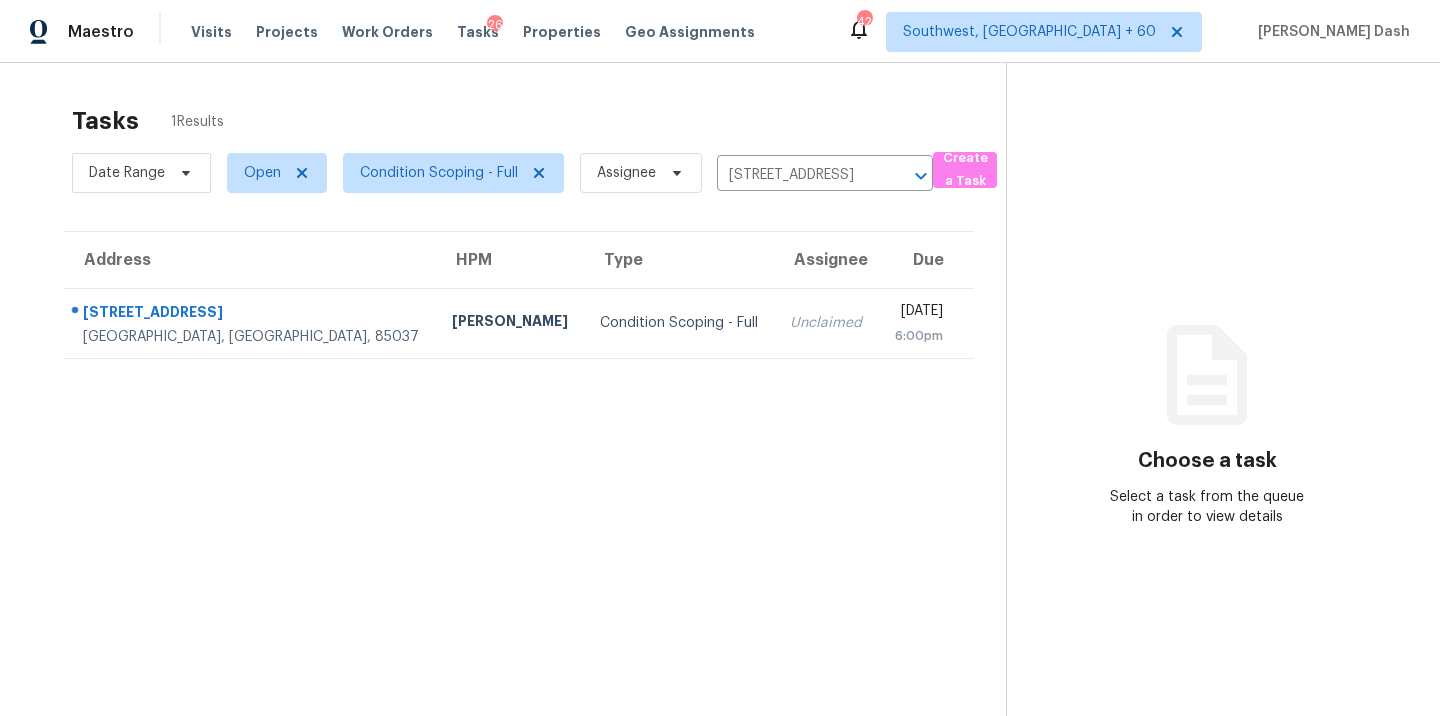 click on "Condition Scoping - Full" at bounding box center (679, 323) 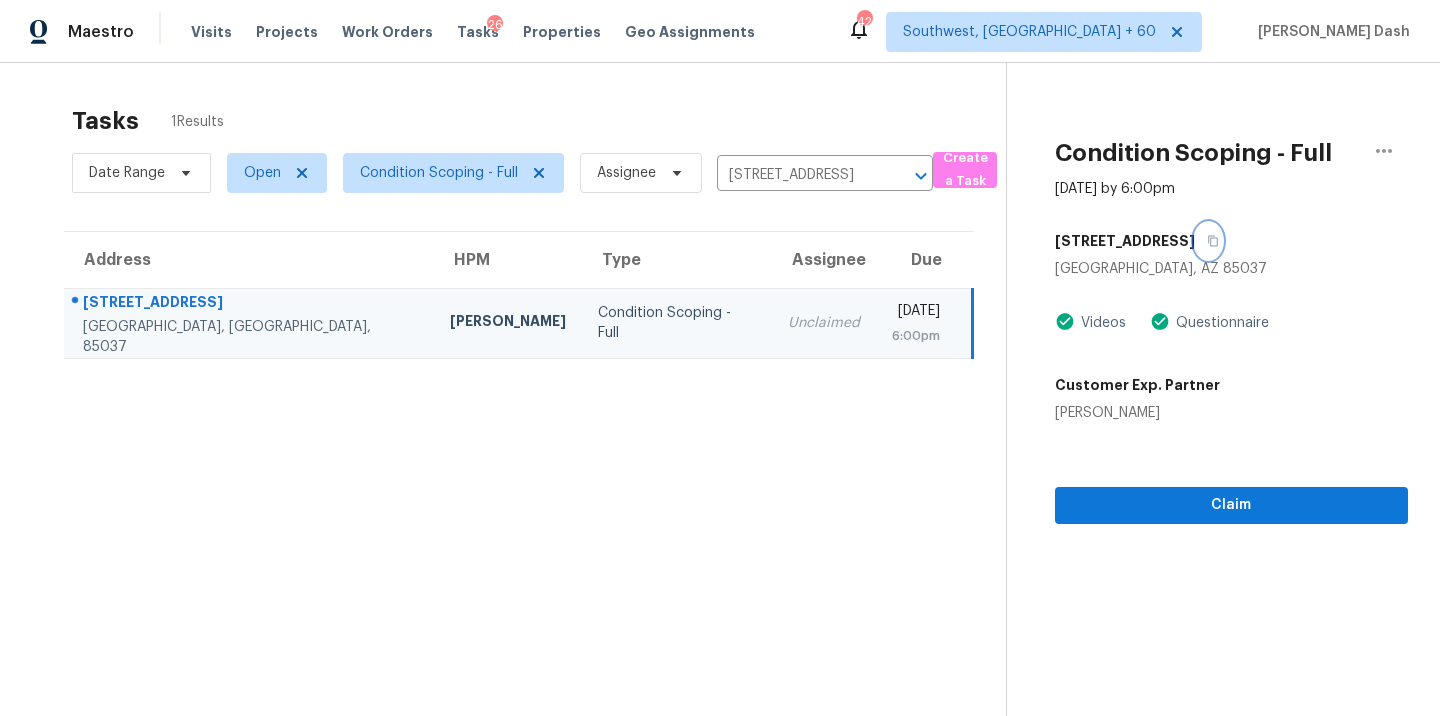 click at bounding box center [1208, 241] 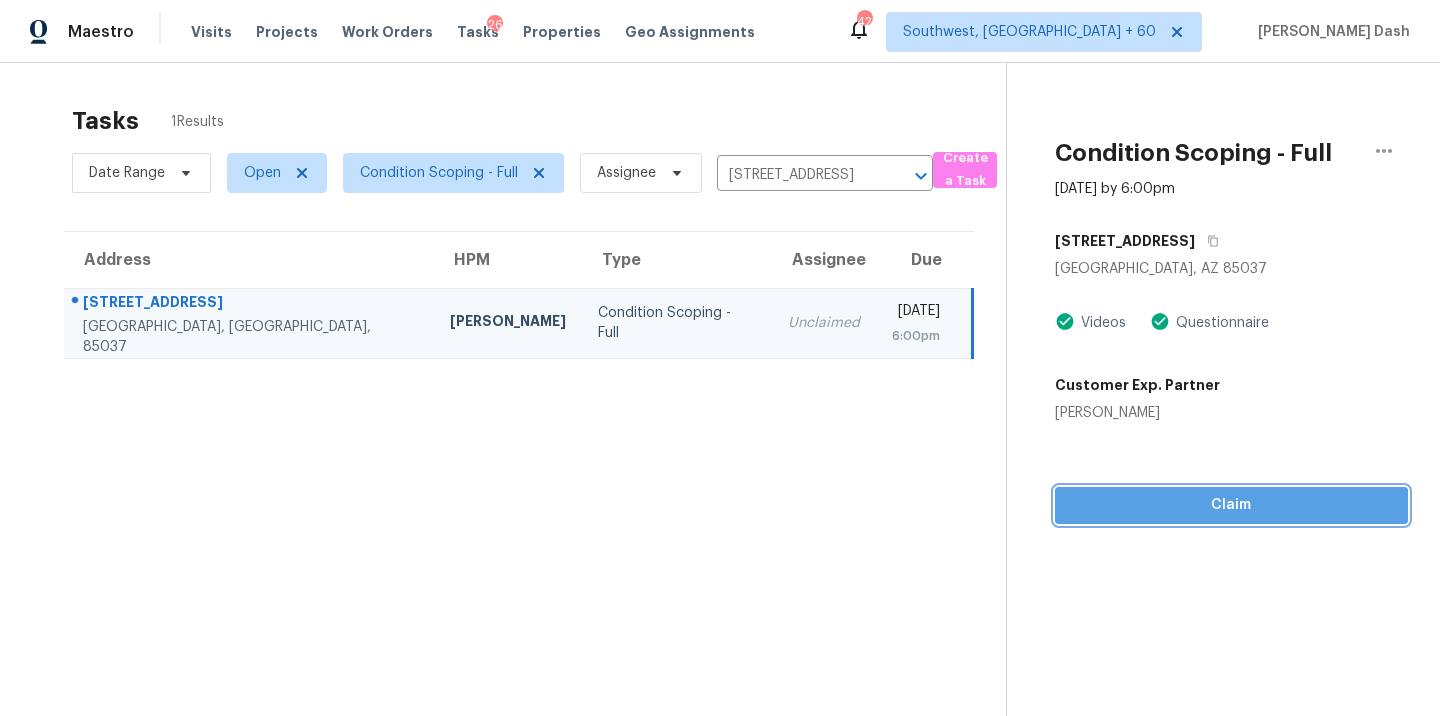 click on "Claim" at bounding box center [1231, 505] 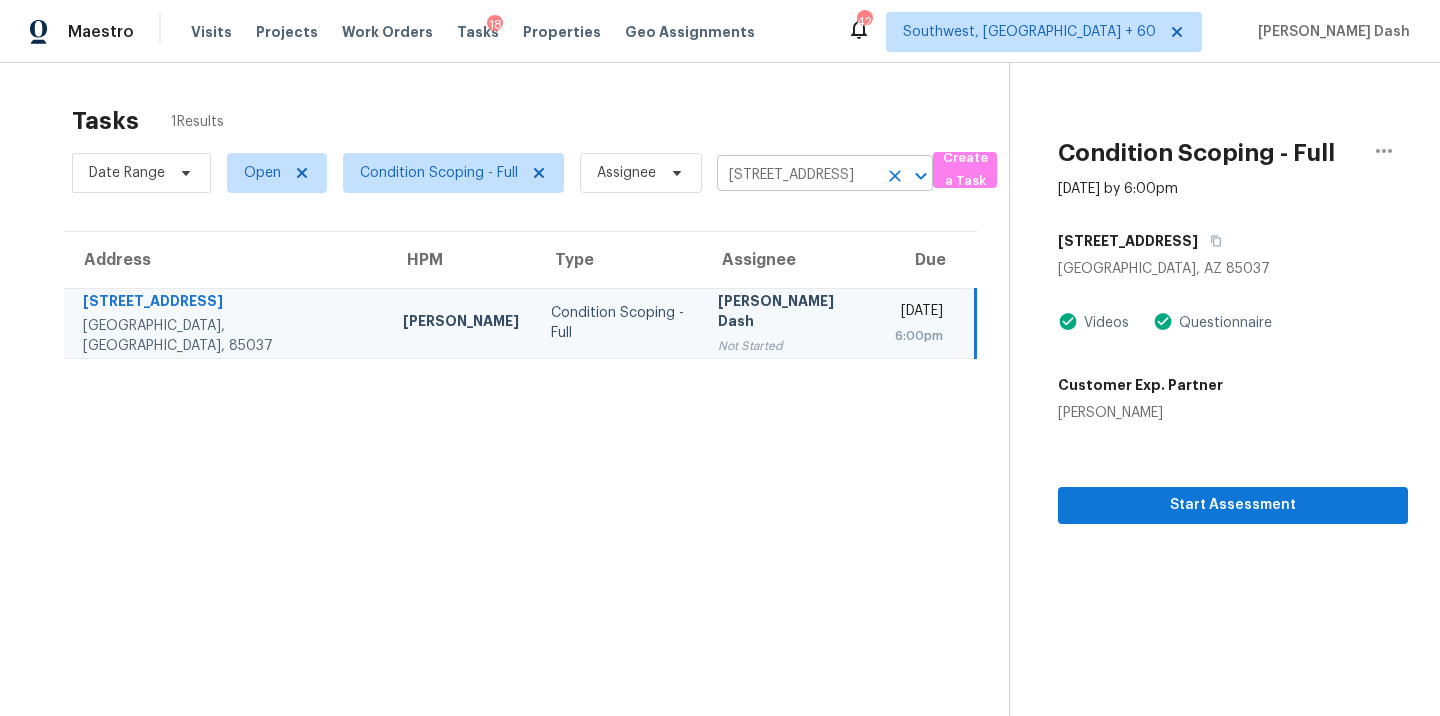 click on "[STREET_ADDRESS]" at bounding box center (797, 175) 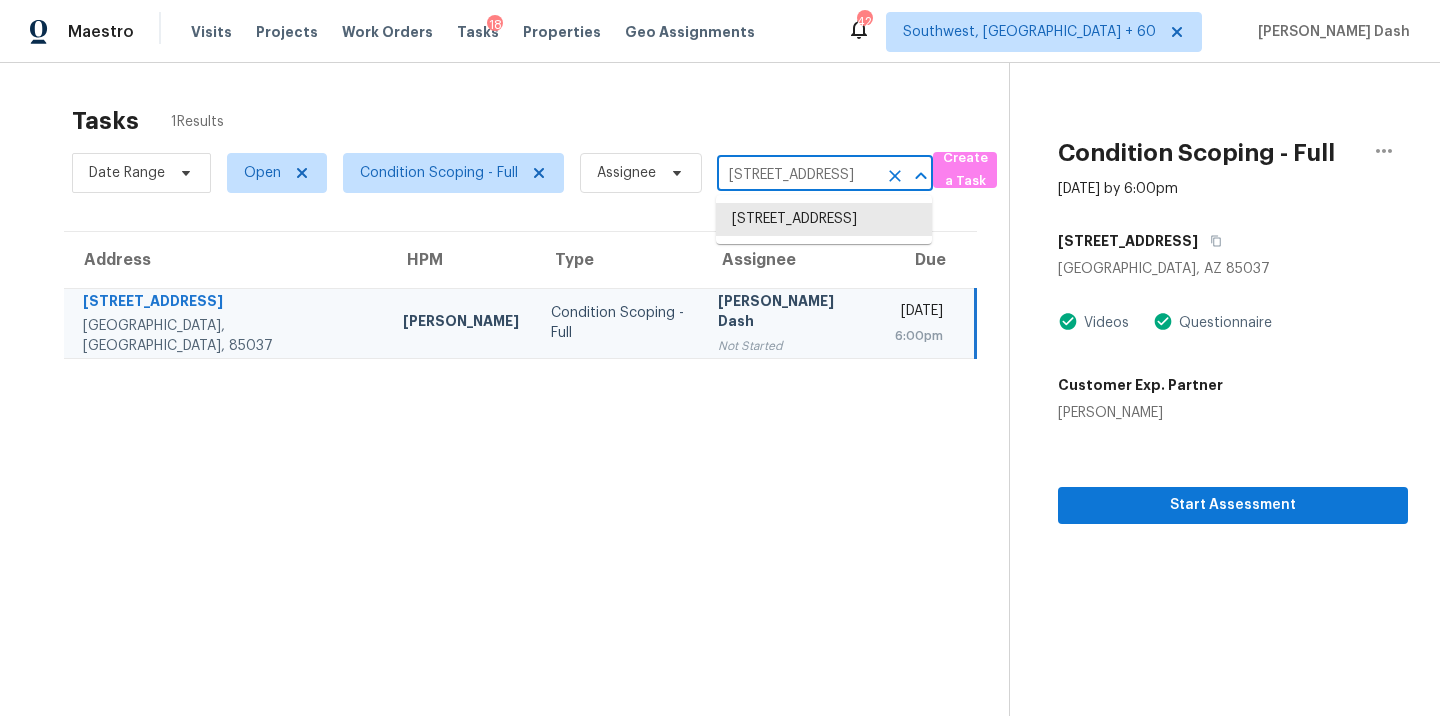 paste on "[STREET_ADDRESS]" 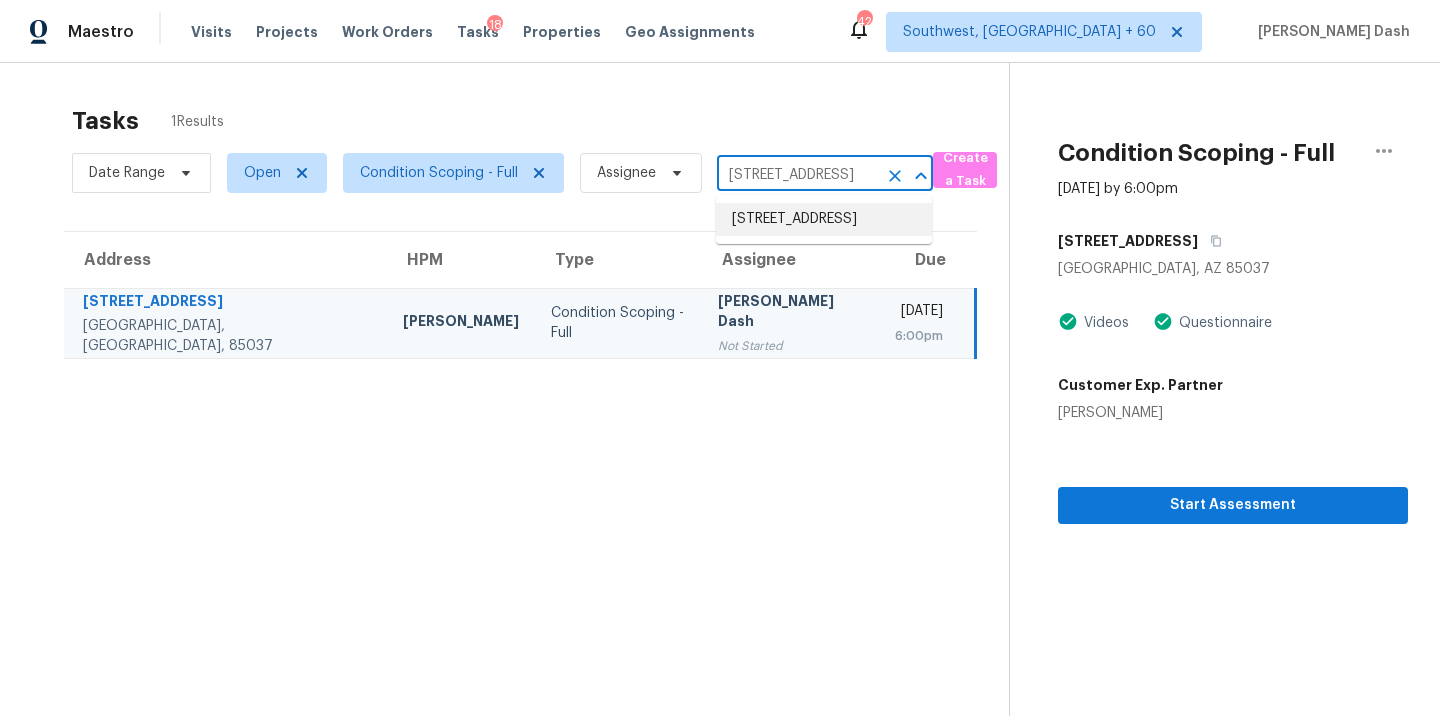 click on "[STREET_ADDRESS]" at bounding box center [824, 219] 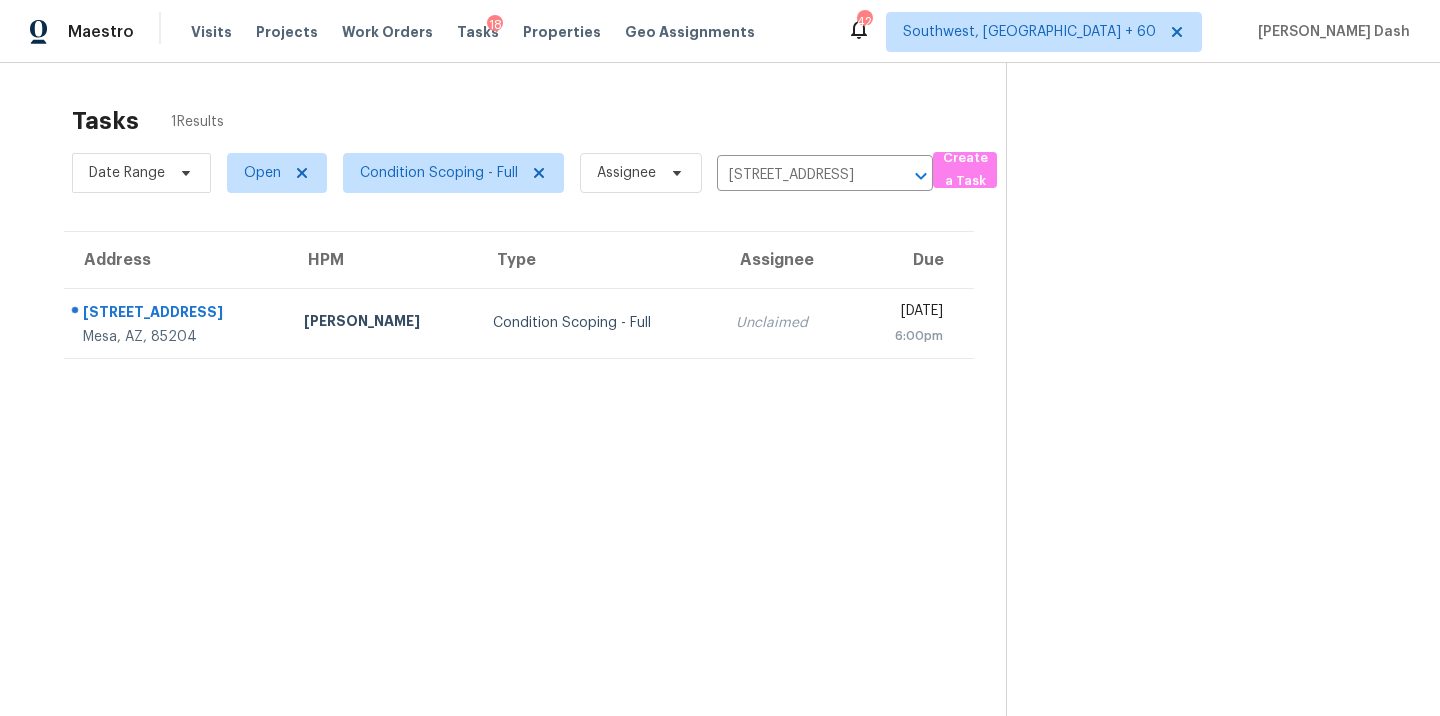 click on "Unclaimed" at bounding box center (786, 323) 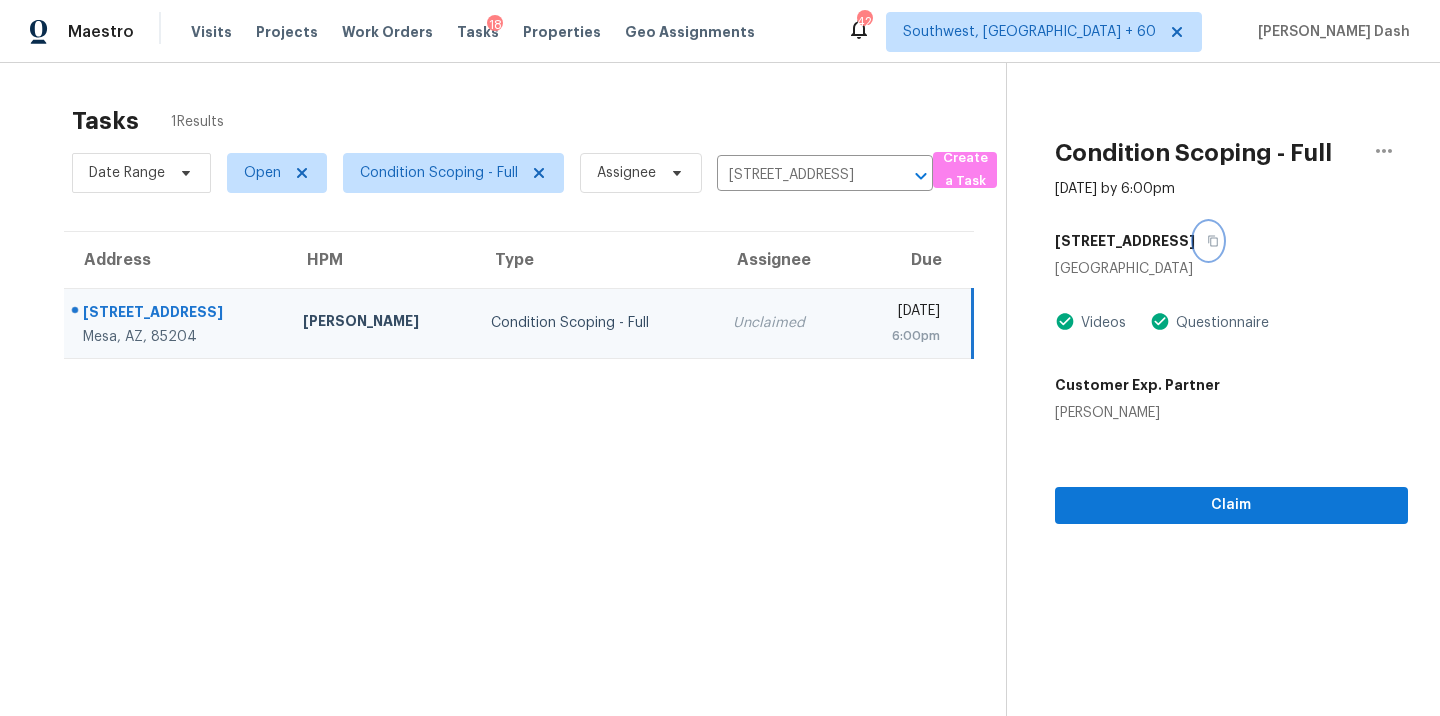 click 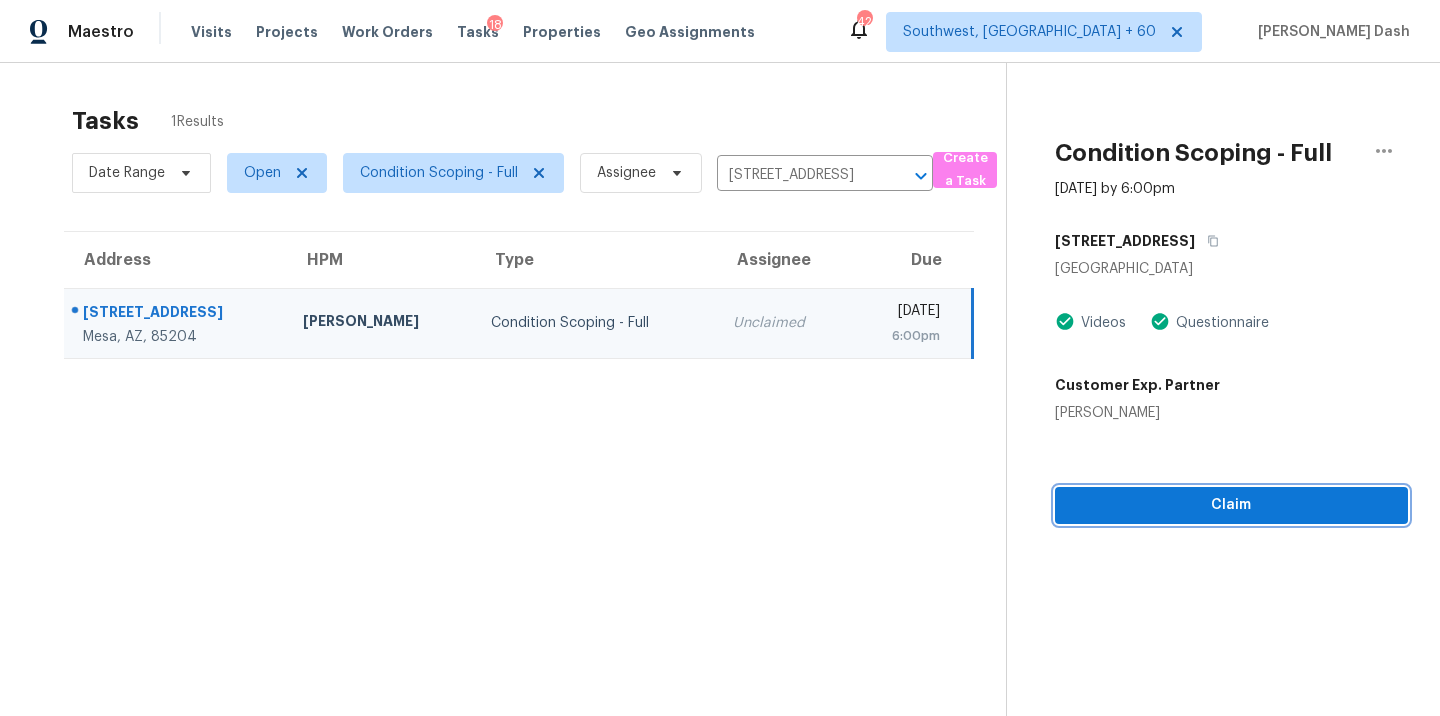 click on "Claim" at bounding box center [1231, 505] 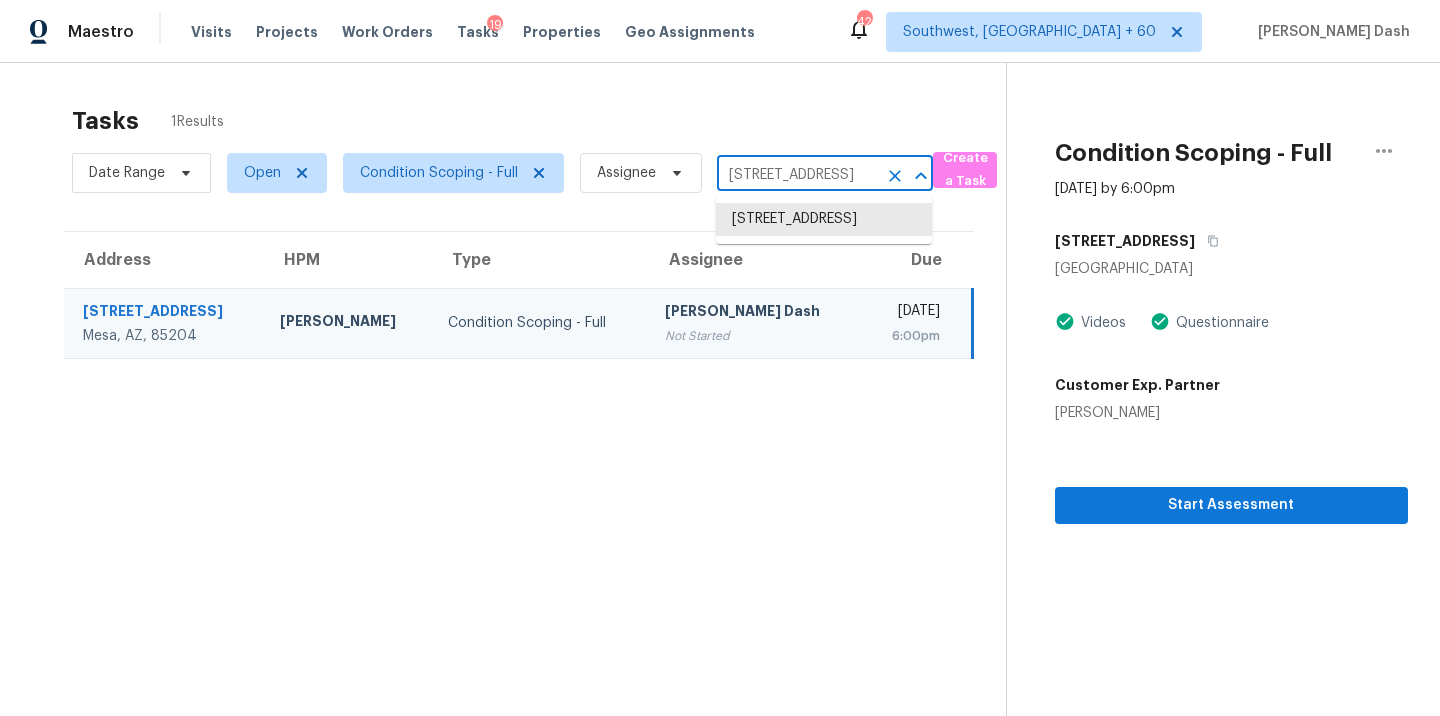 click on "[STREET_ADDRESS]" at bounding box center (797, 175) 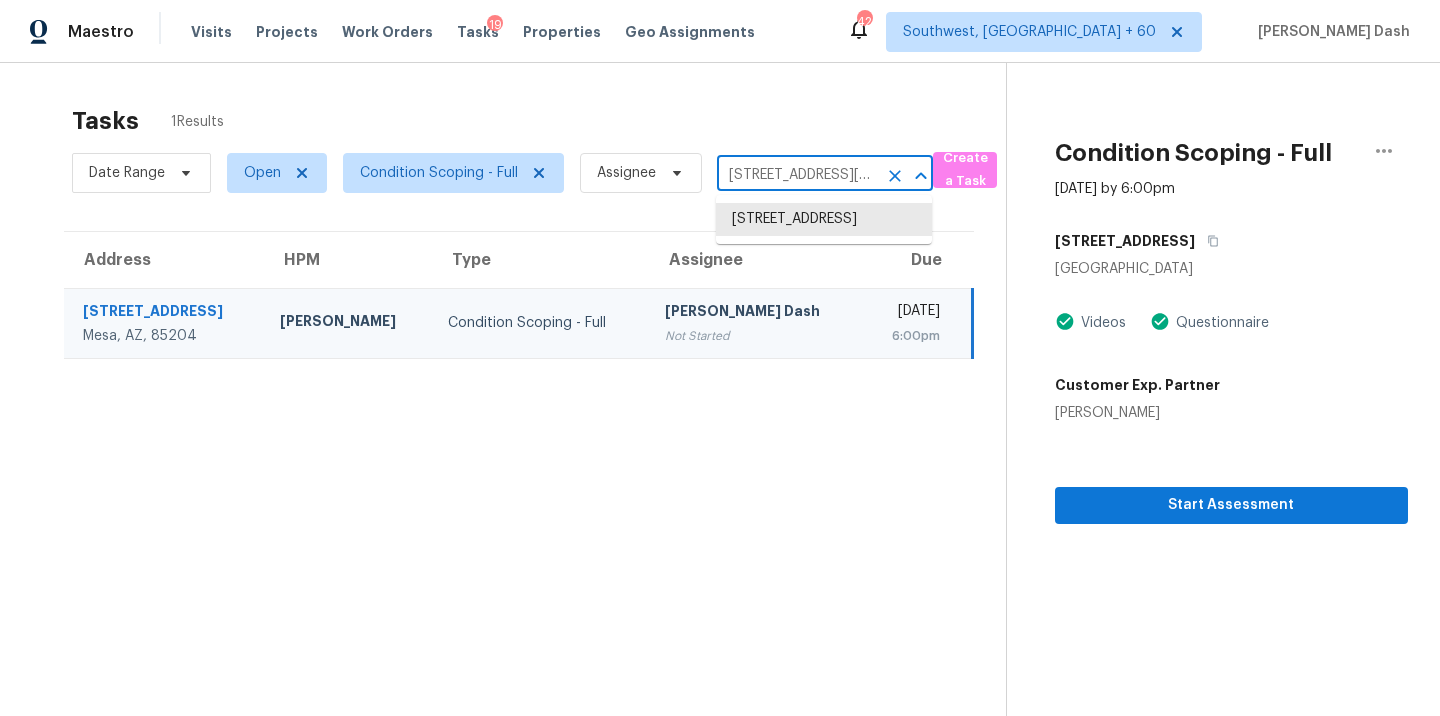 scroll, scrollTop: 0, scrollLeft: 104, axis: horizontal 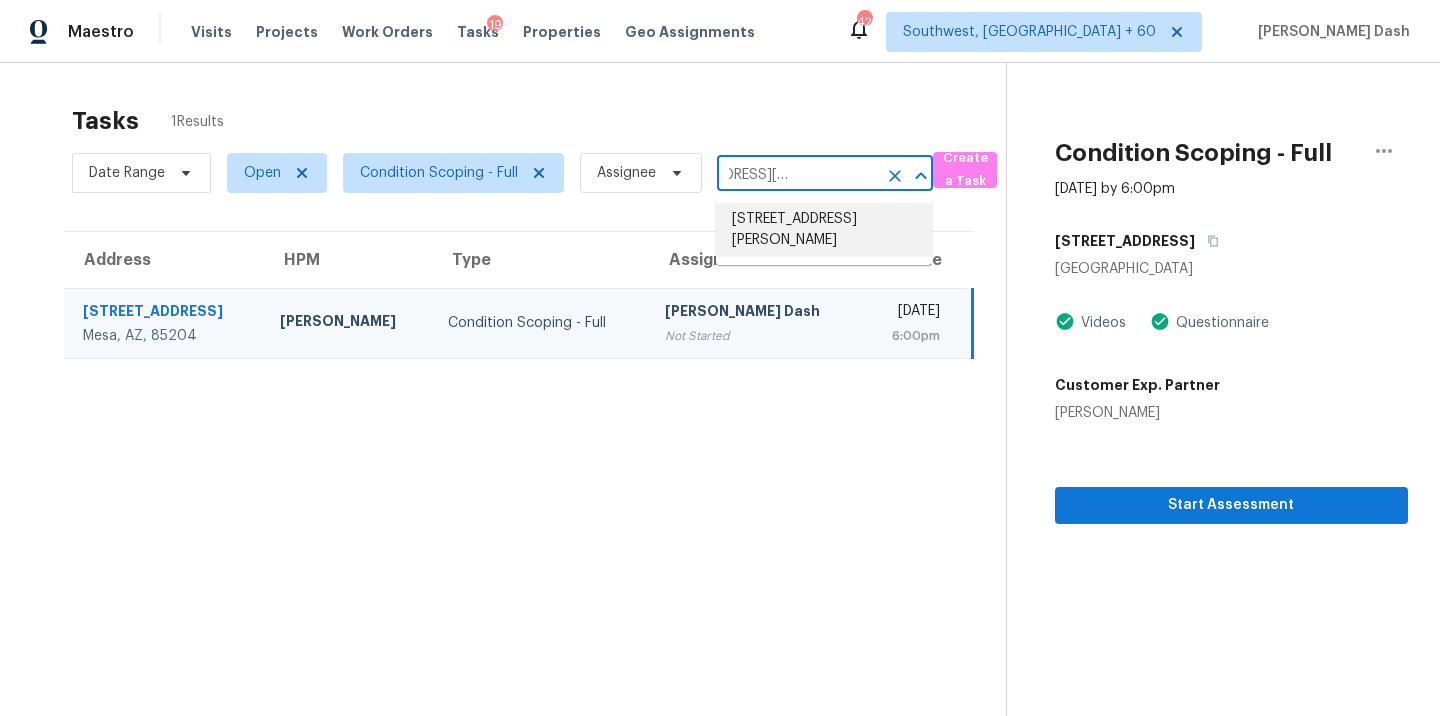click on "[STREET_ADDRESS][PERSON_NAME]" at bounding box center [824, 230] 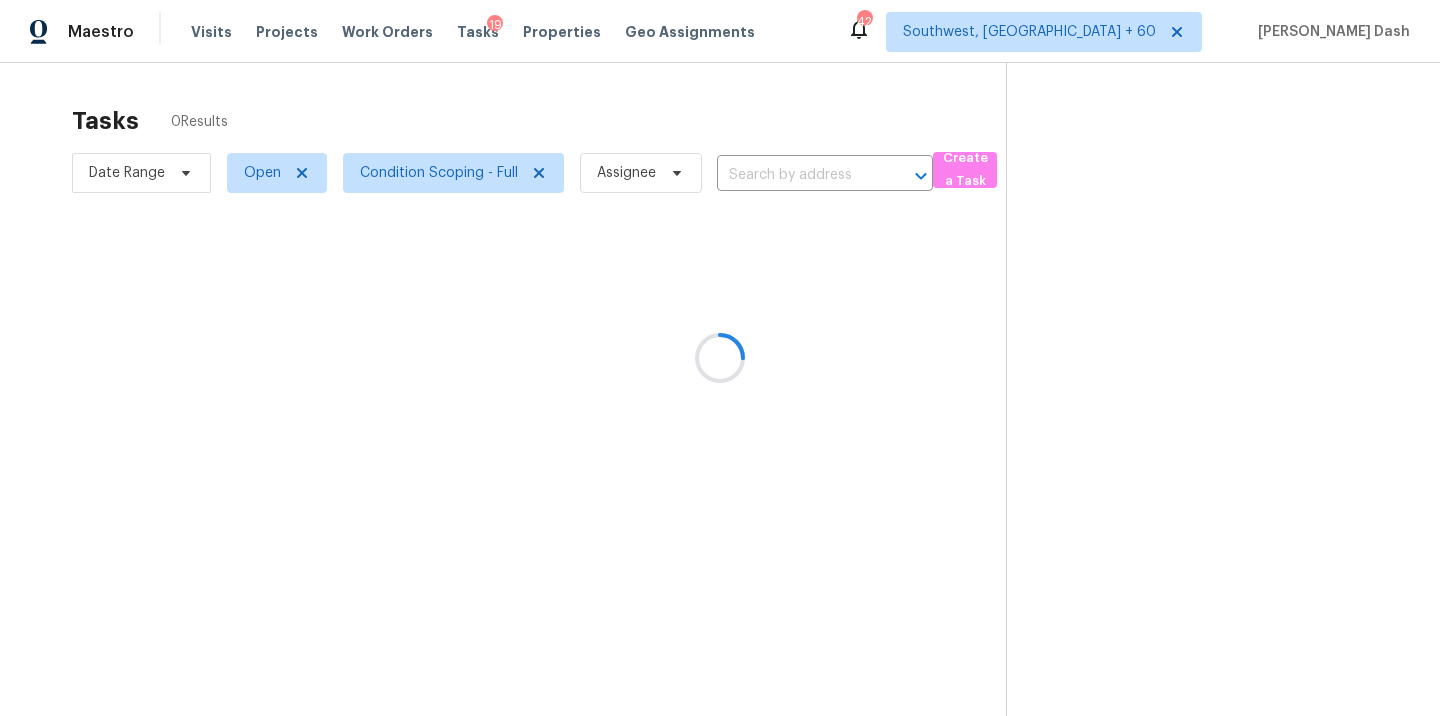 type on "[STREET_ADDRESS][PERSON_NAME]" 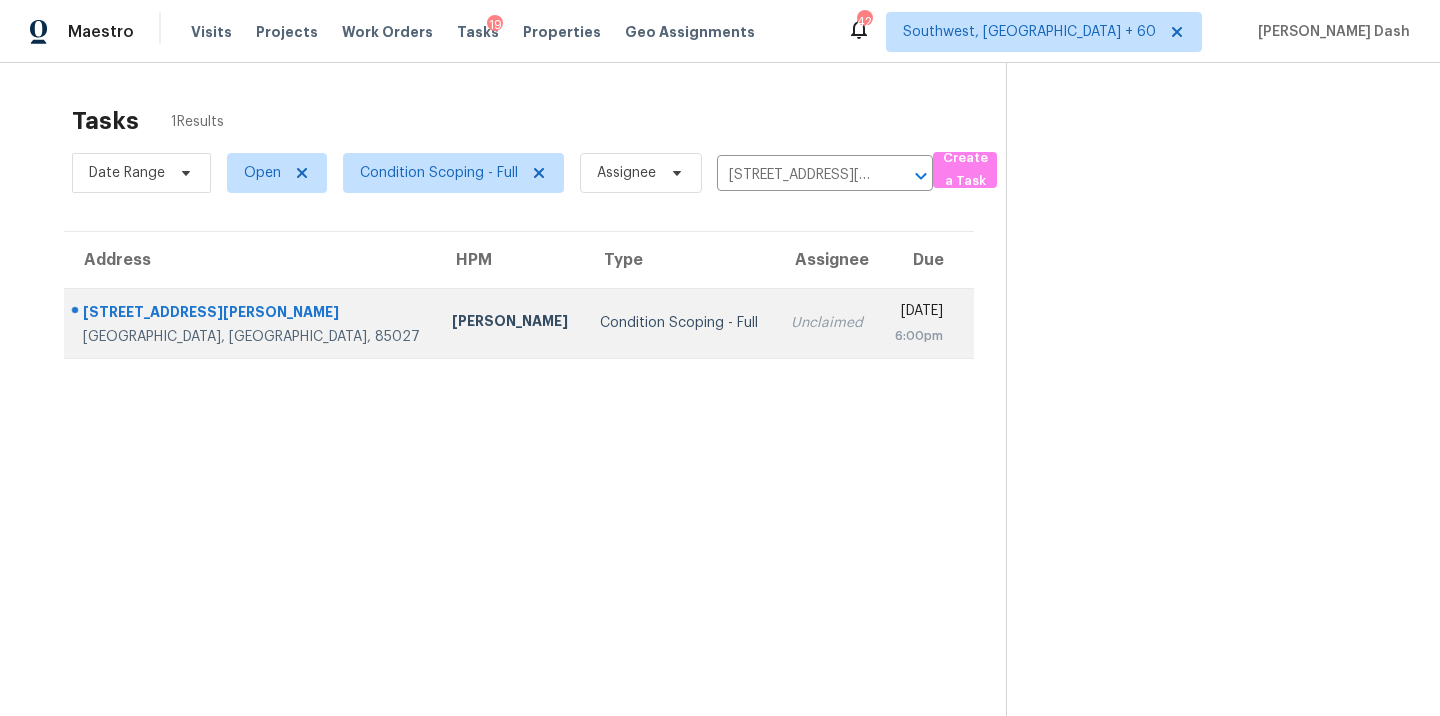 click on "Unclaimed" at bounding box center [827, 323] 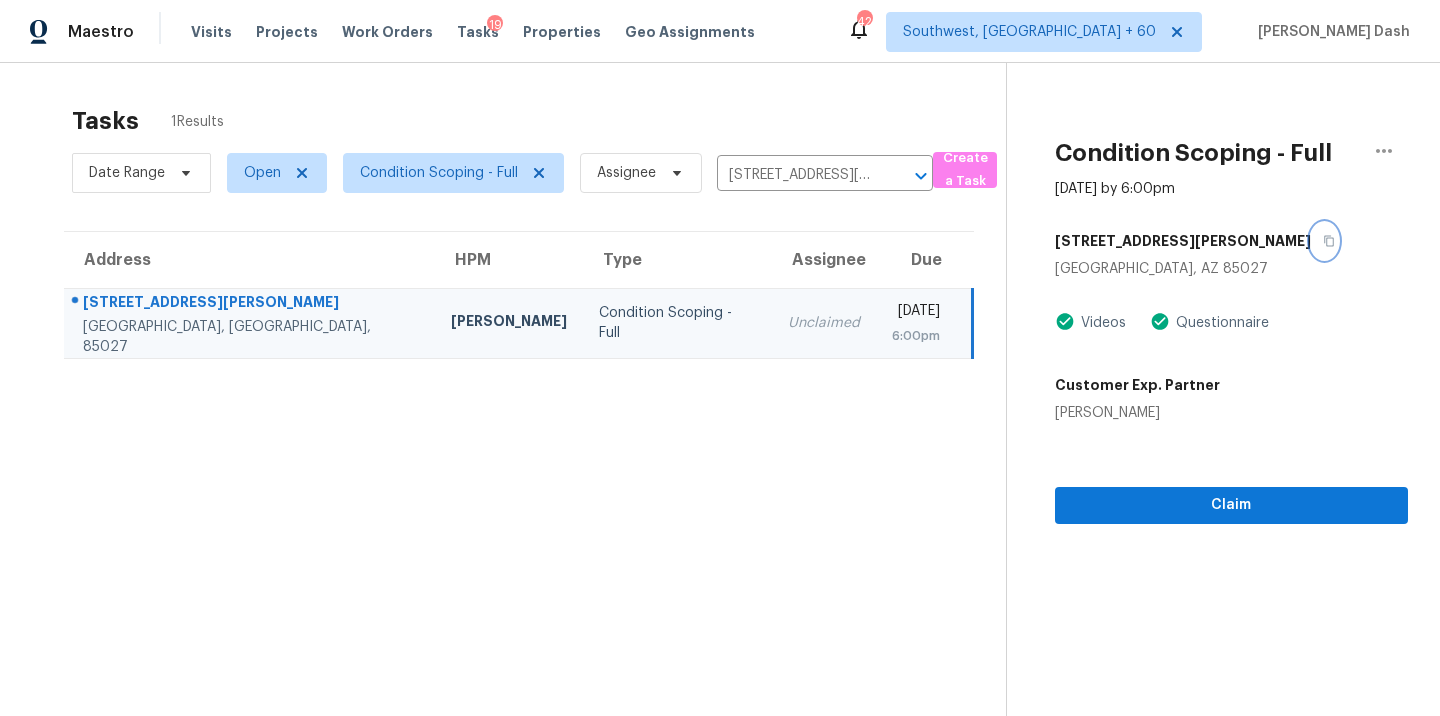 click 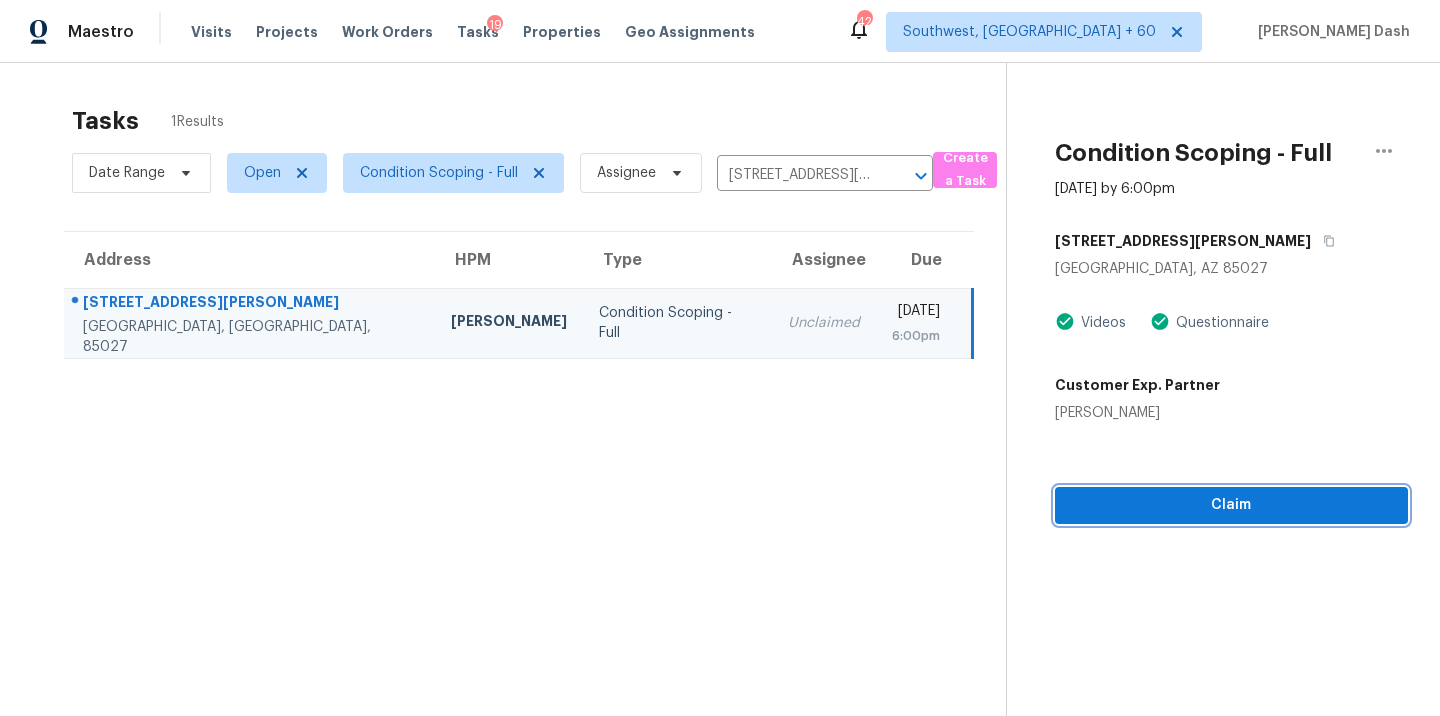 click on "Claim" at bounding box center [1231, 505] 